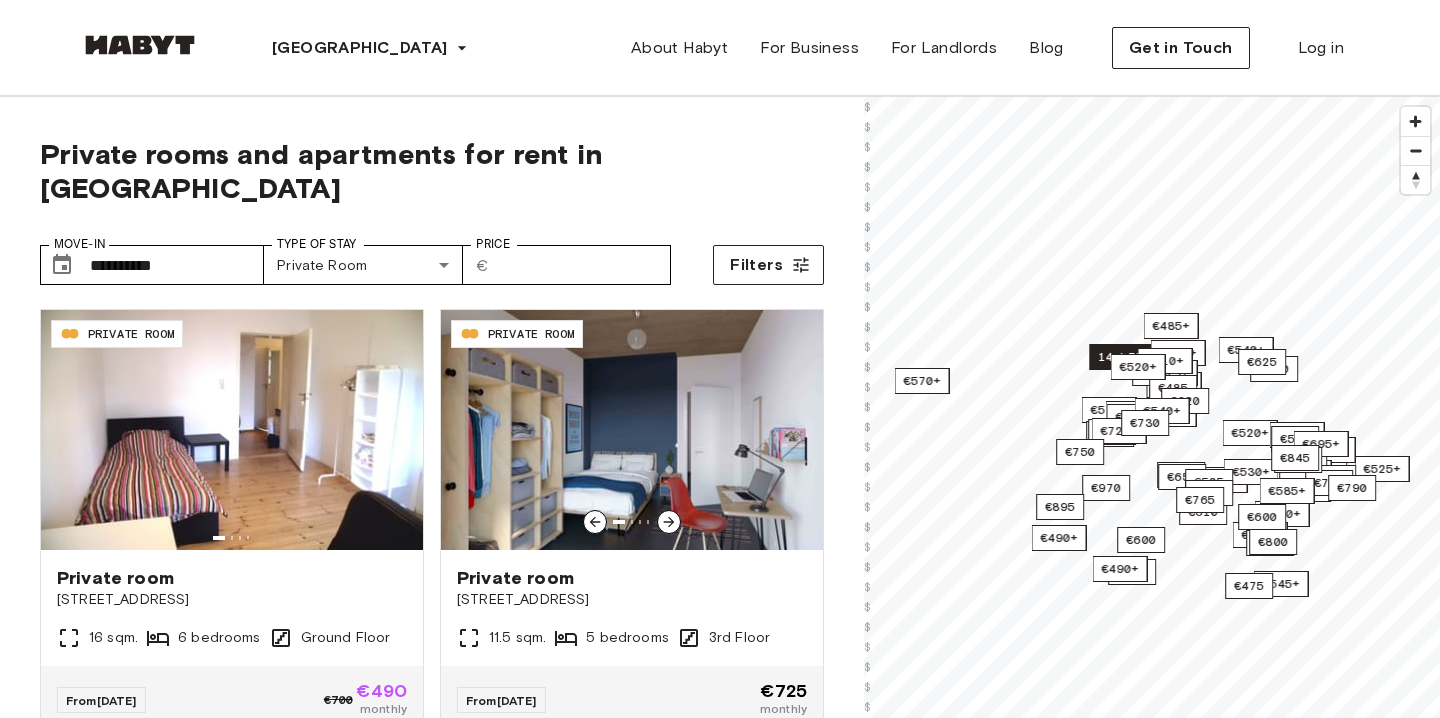scroll, scrollTop: 0, scrollLeft: 0, axis: both 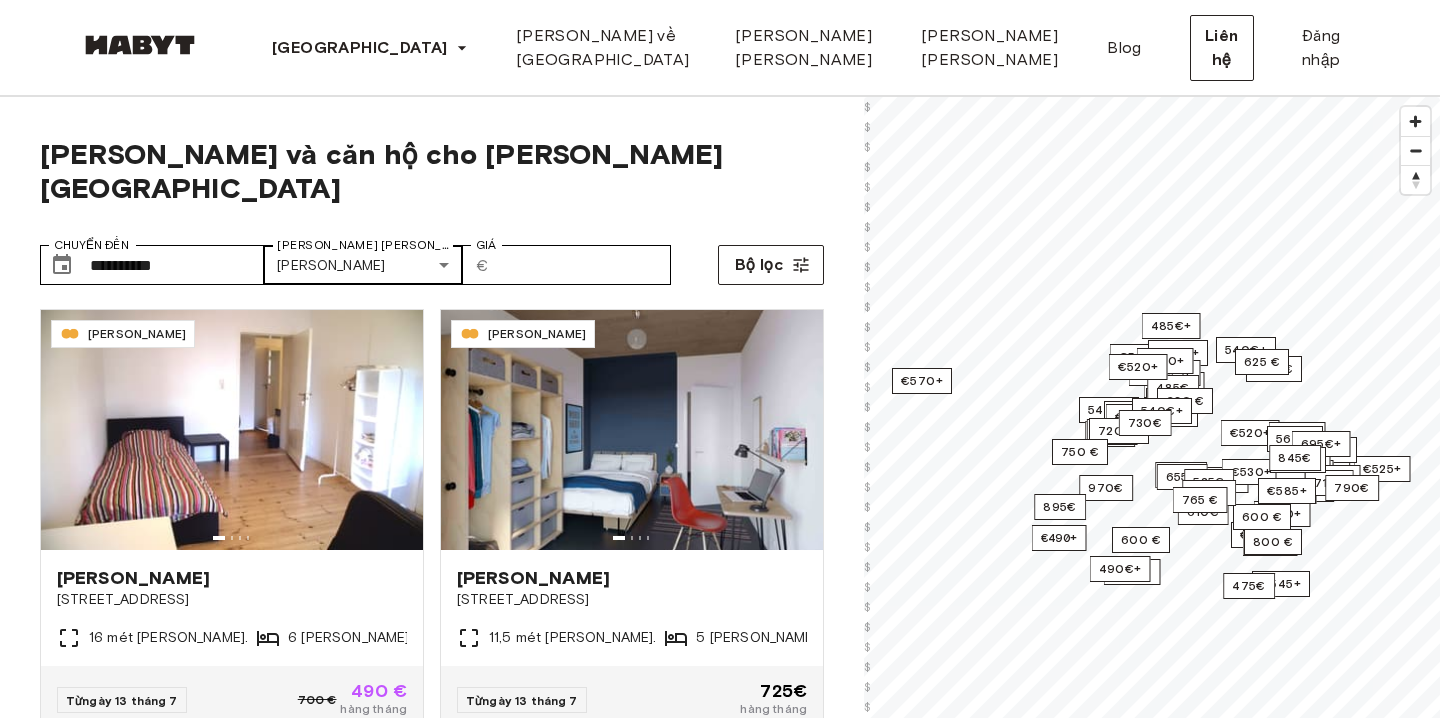 click on "Loại hình lưu trú" at bounding box center (365, 245) 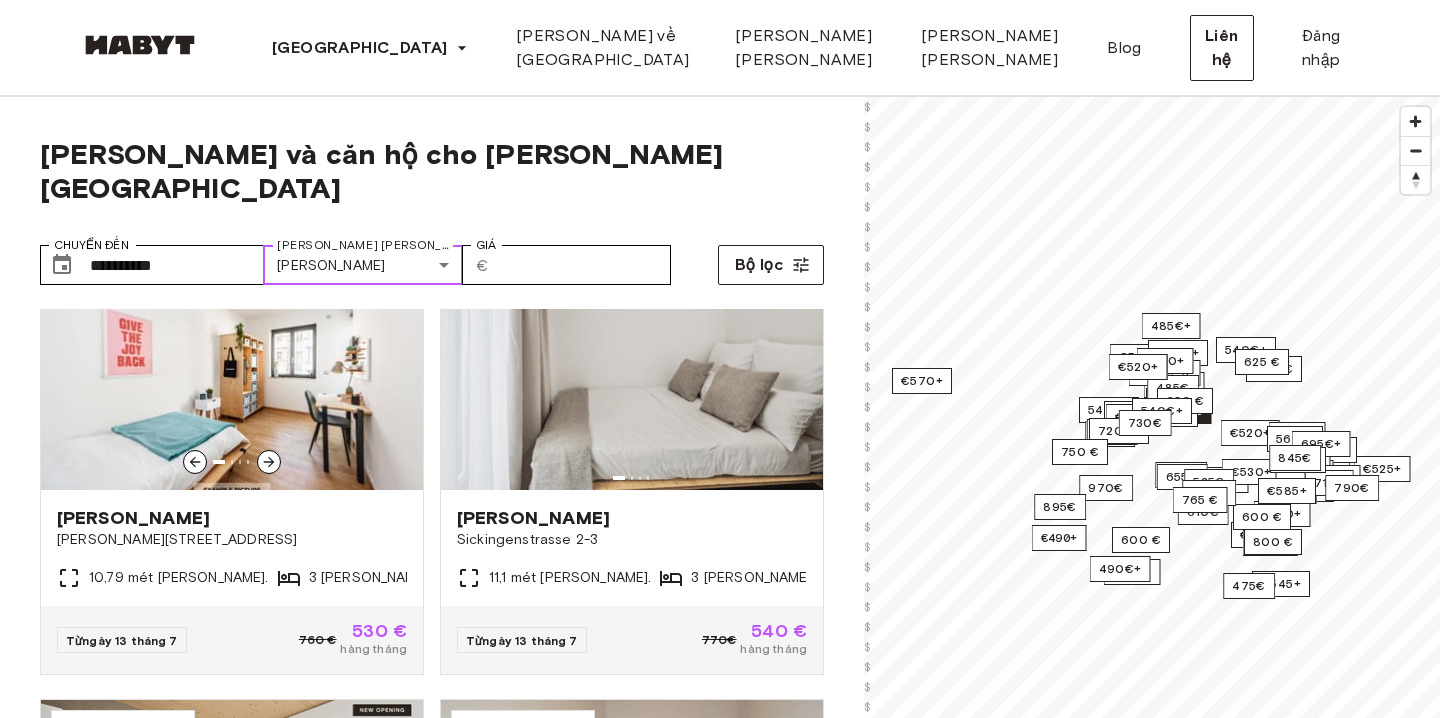 scroll, scrollTop: 511, scrollLeft: 0, axis: vertical 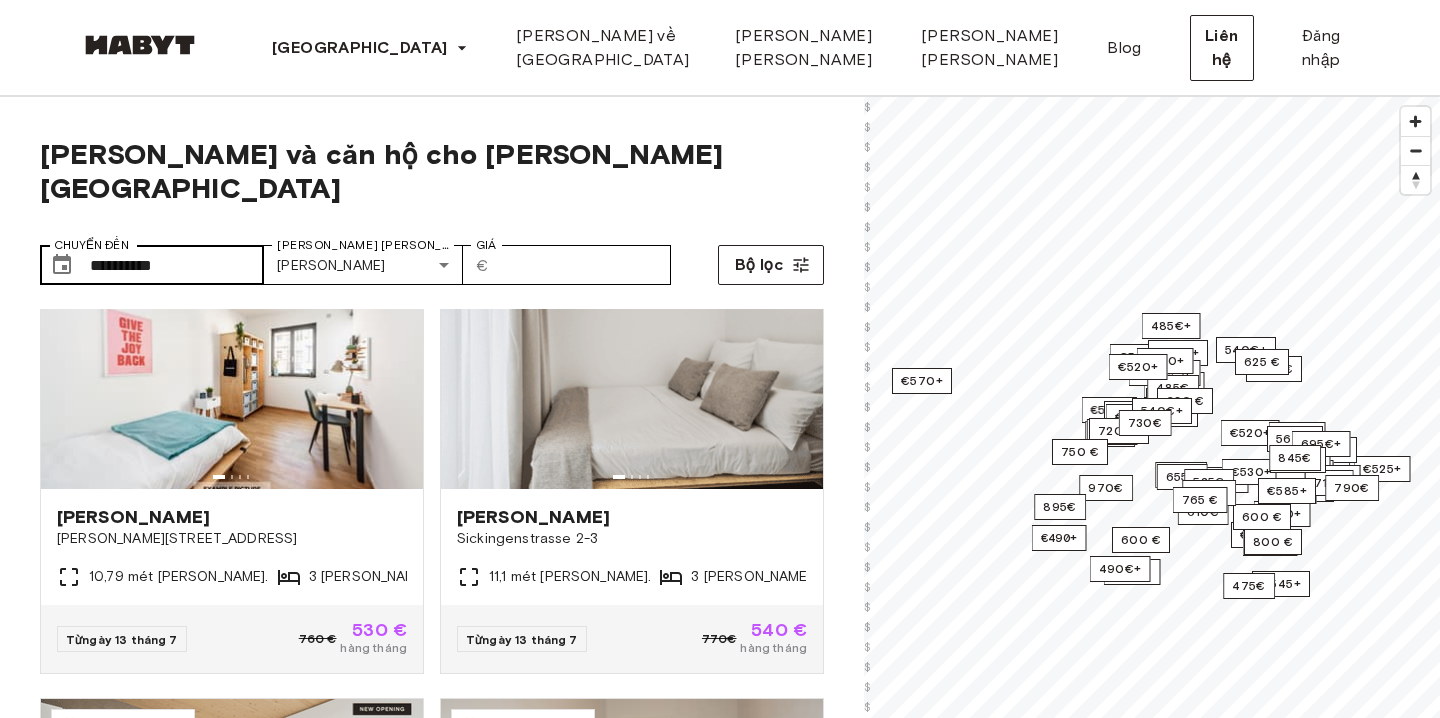 click on "Chuyển đến" at bounding box center [91, 245] 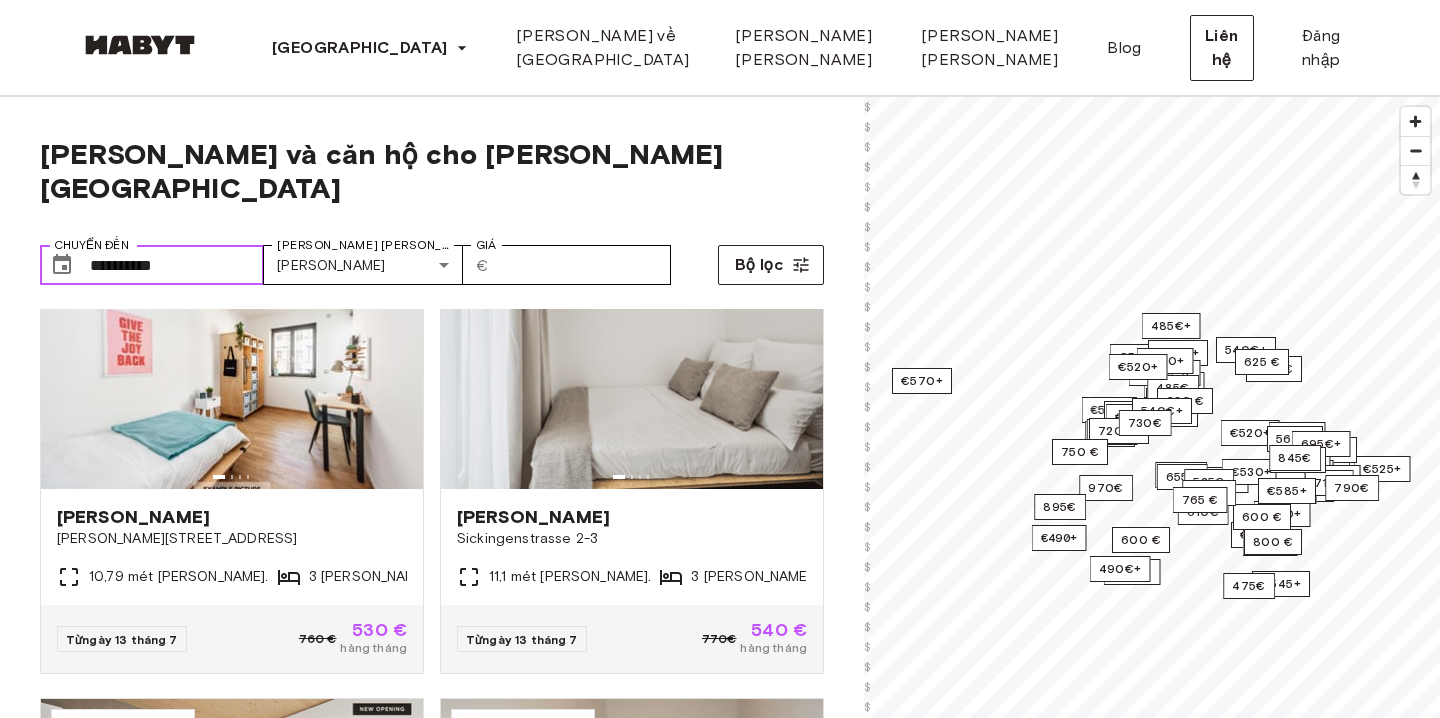 click on "**********" at bounding box center [177, 265] 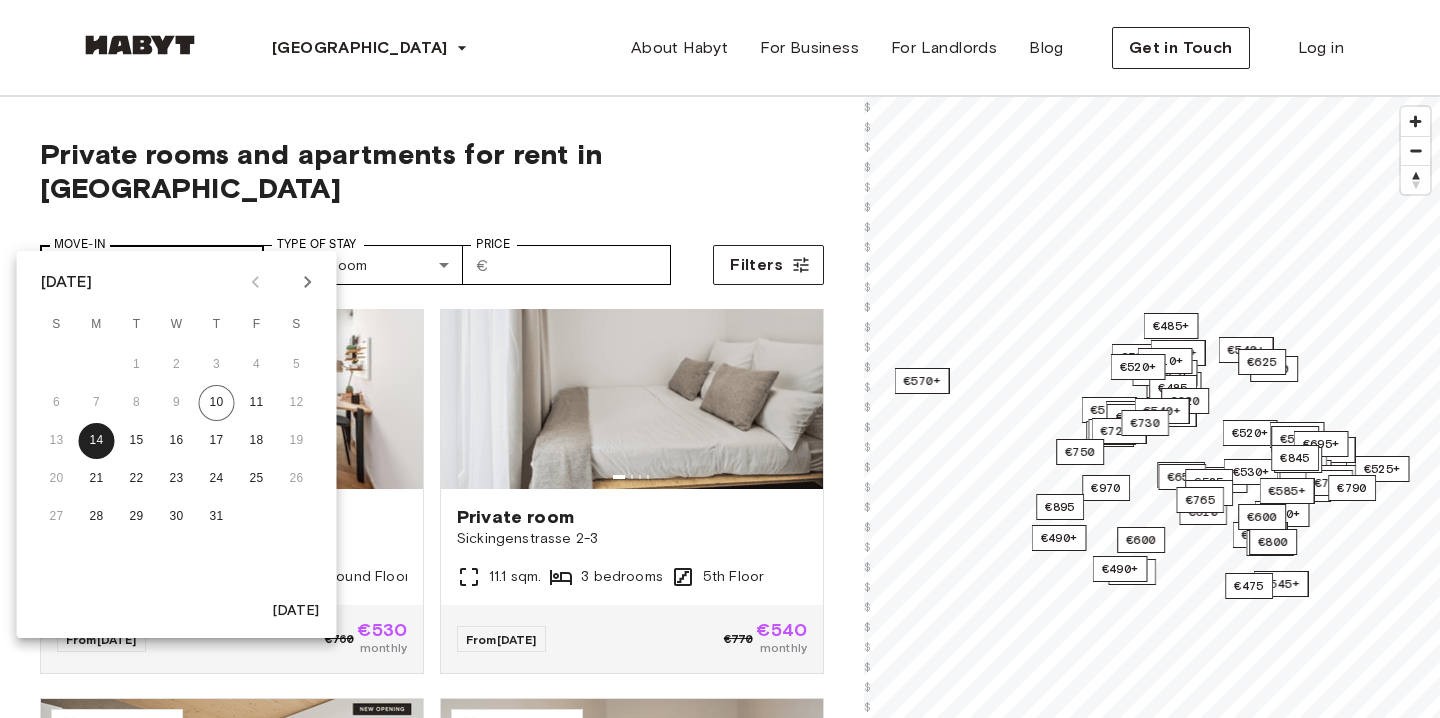 click 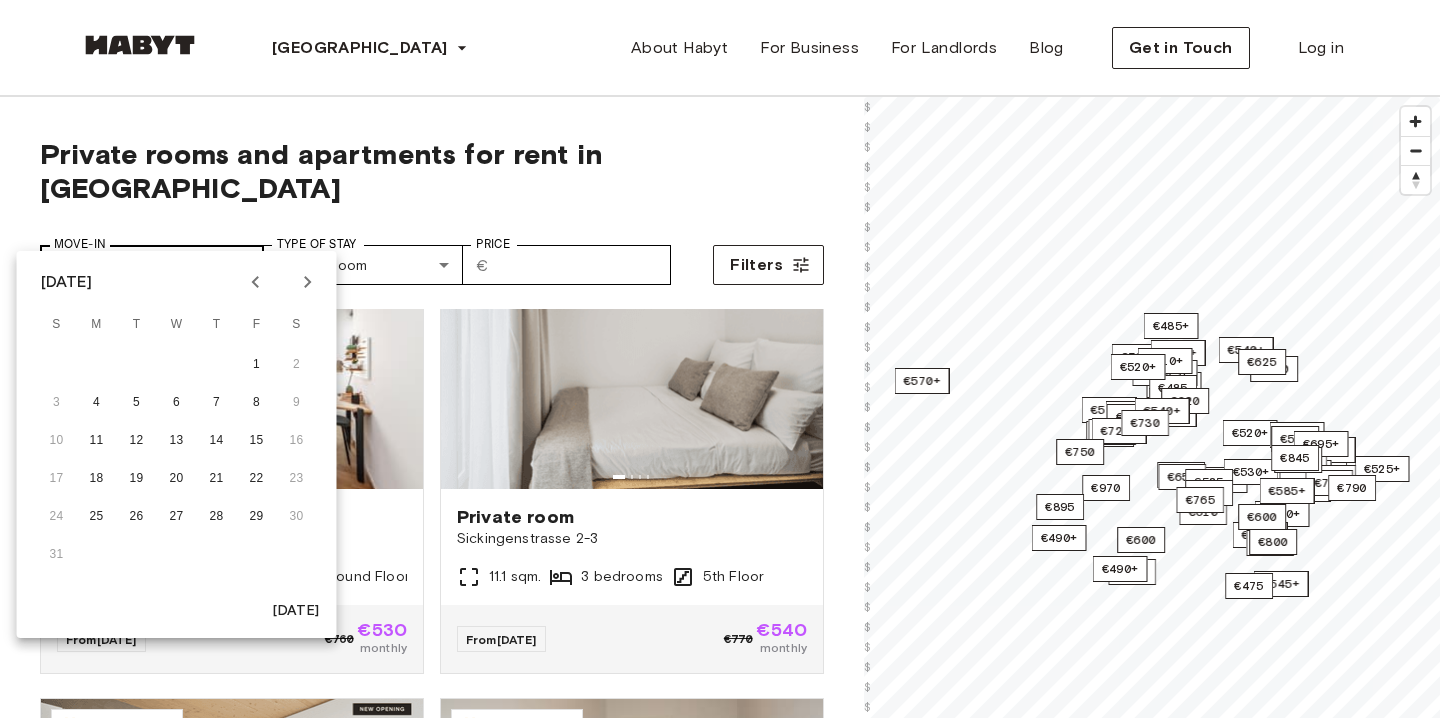 click 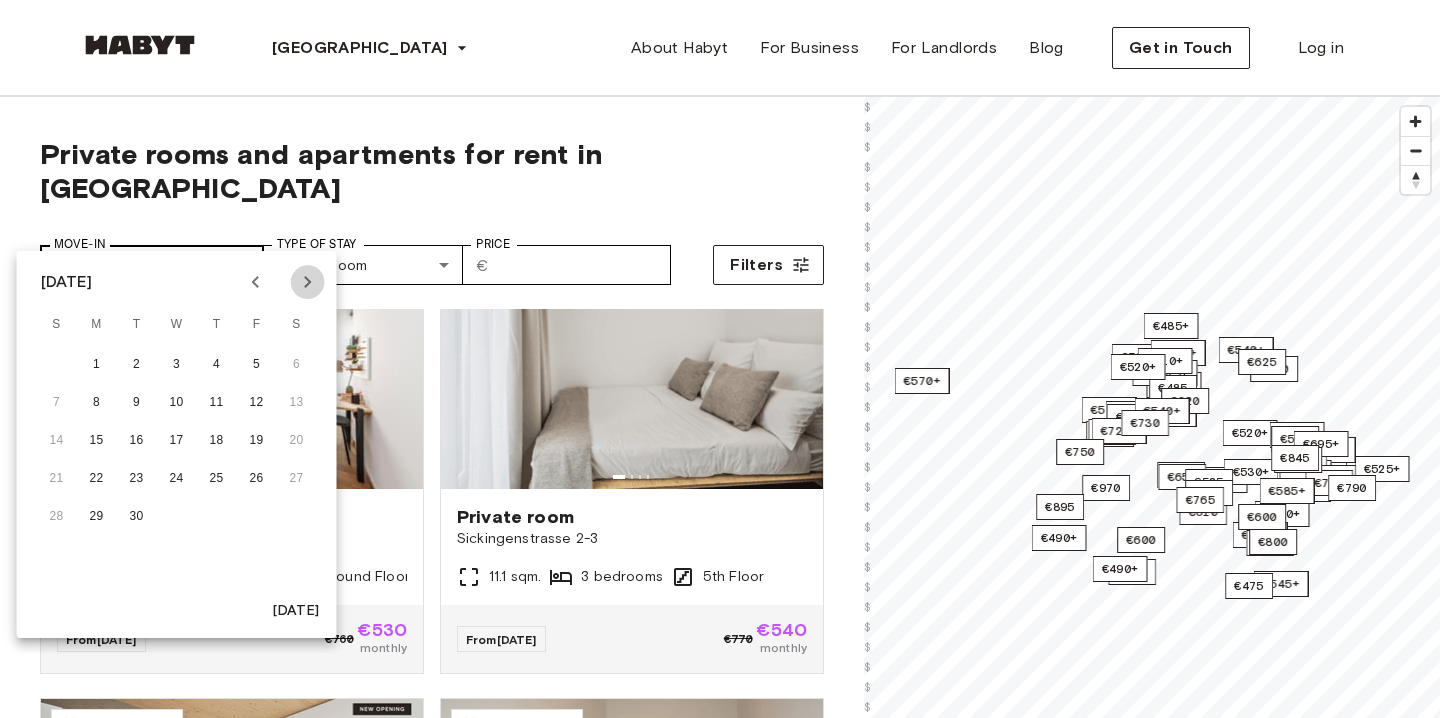 click 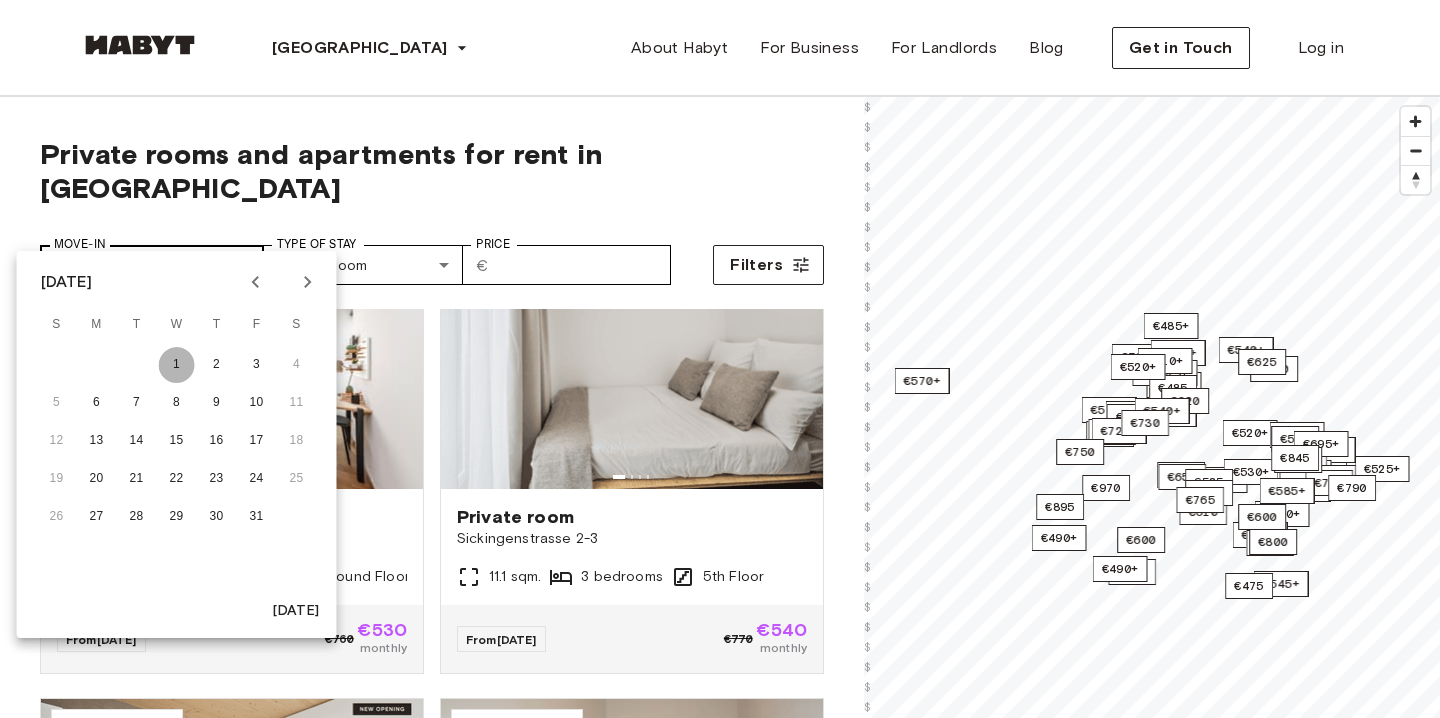 click on "1" at bounding box center (177, 365) 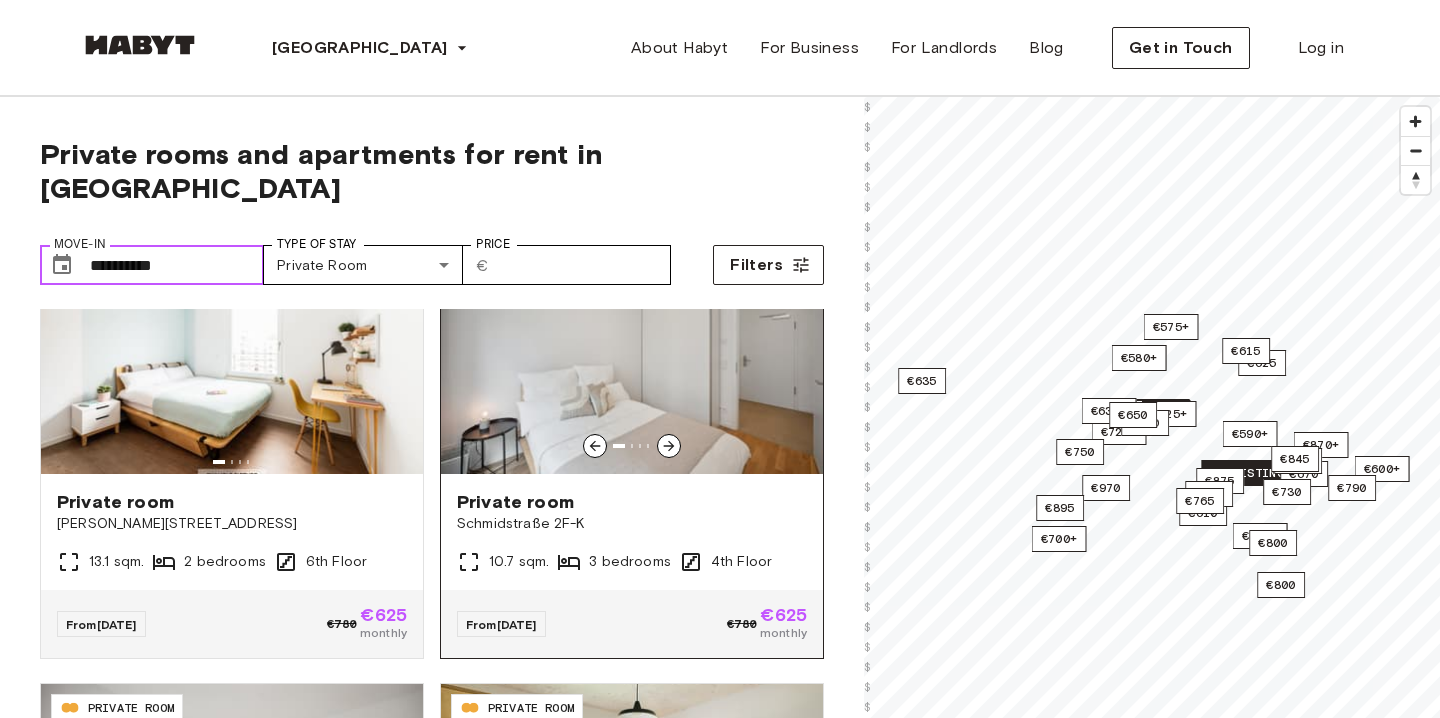 scroll, scrollTop: 522, scrollLeft: 0, axis: vertical 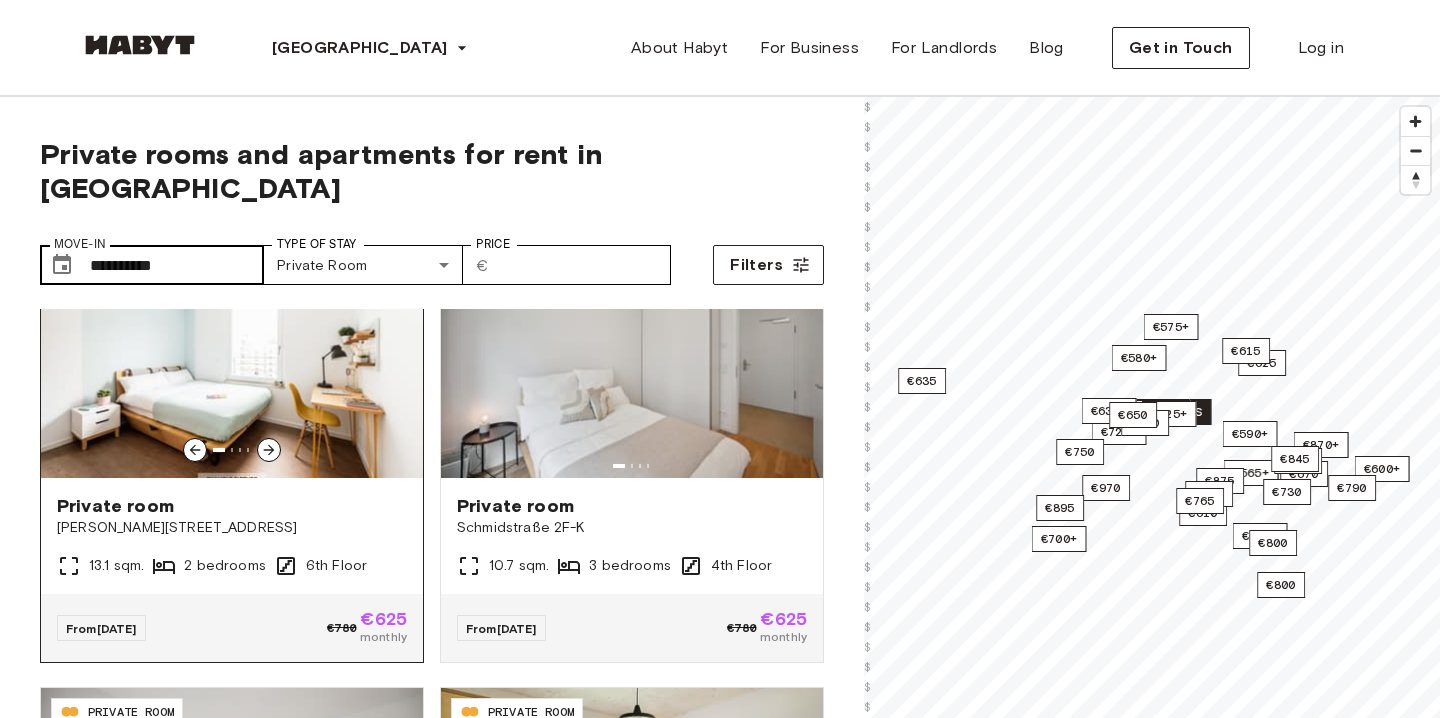 click 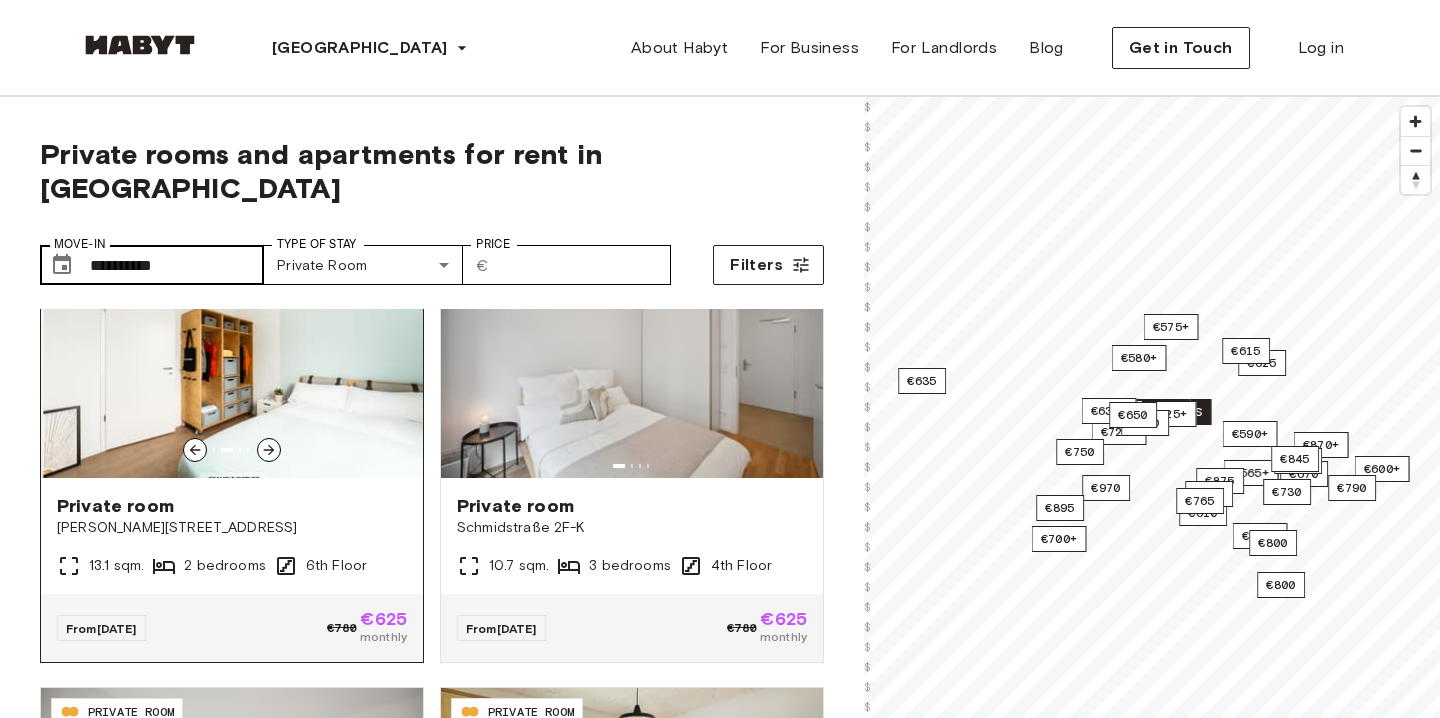 click 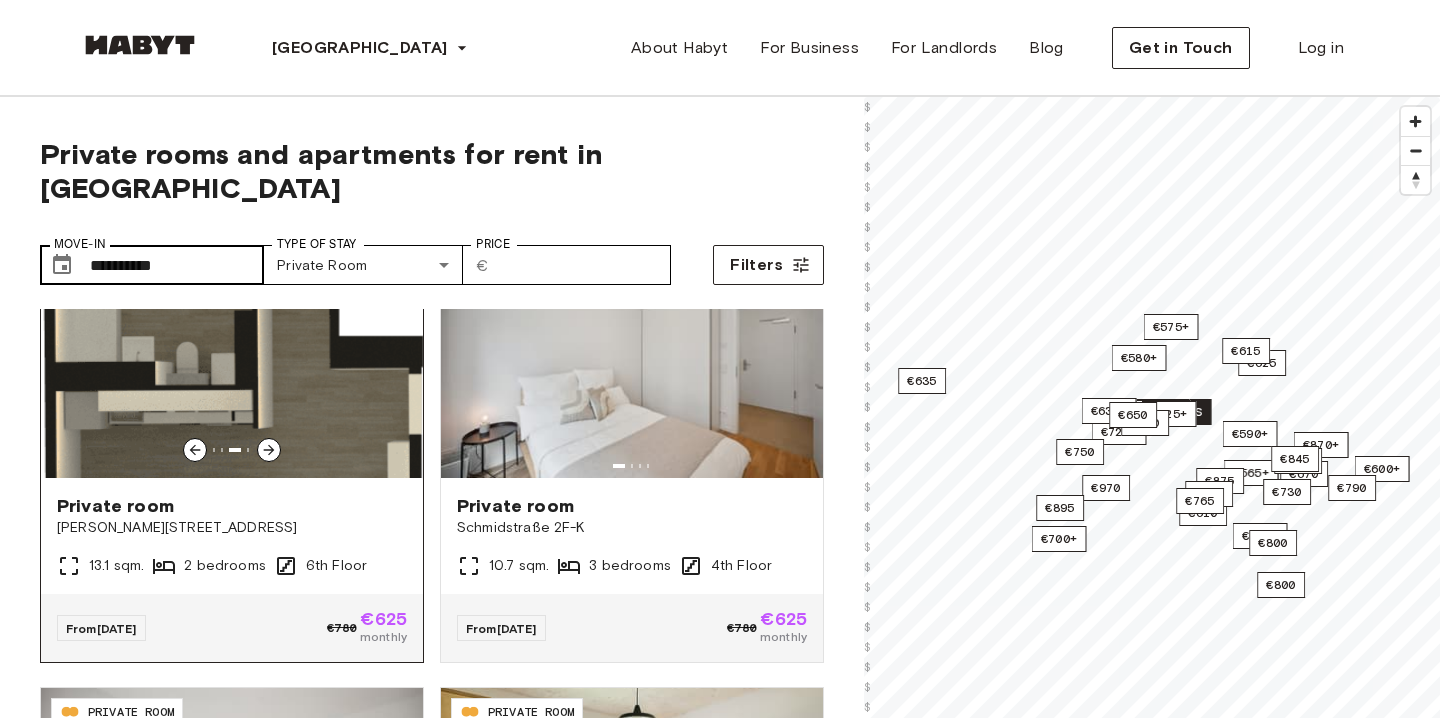 click 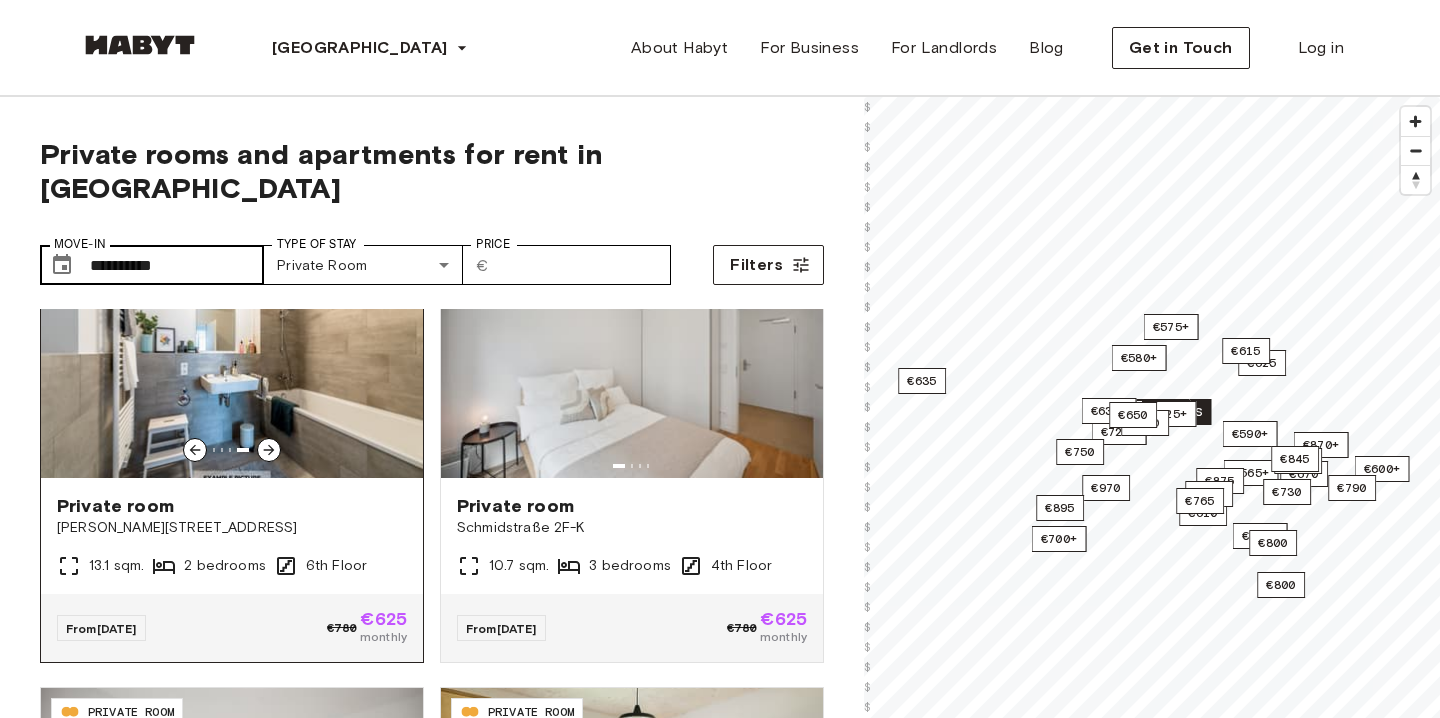 click at bounding box center [232, 358] 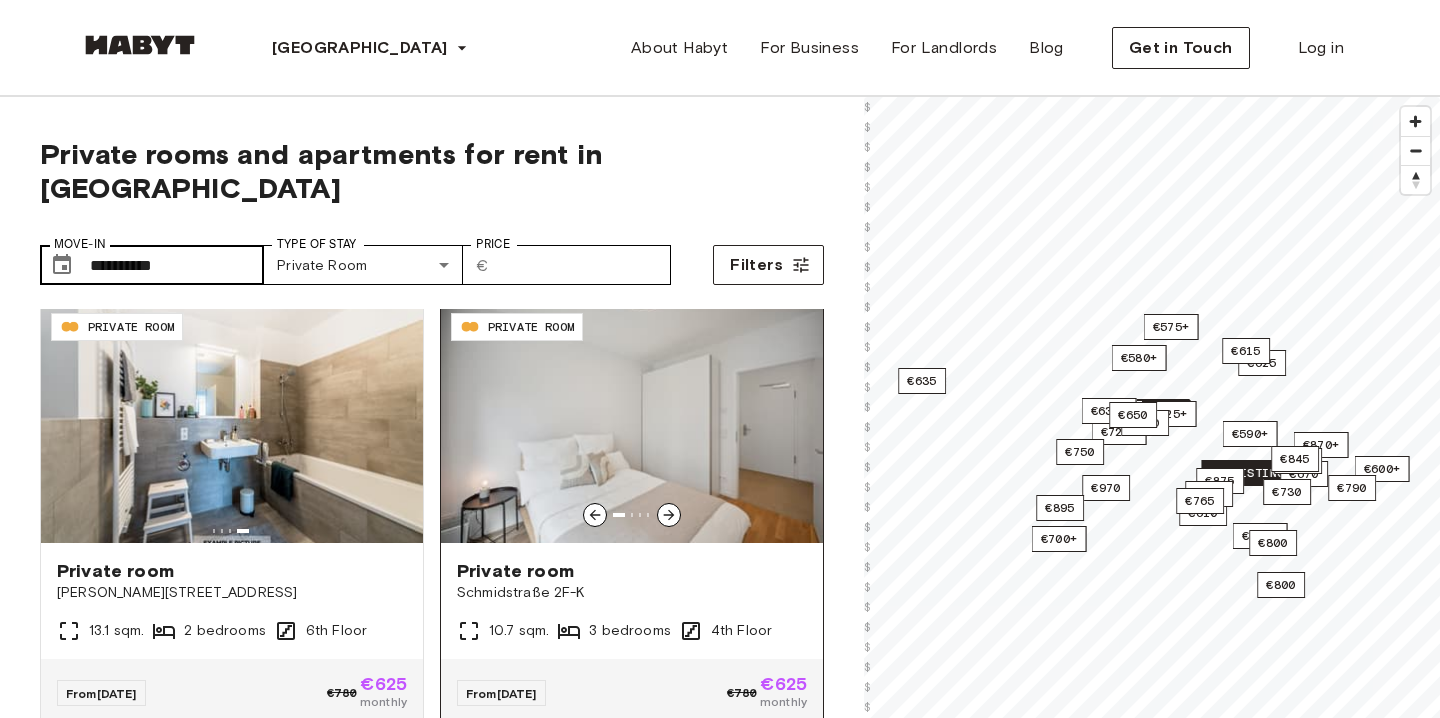 scroll, scrollTop: 453, scrollLeft: 0, axis: vertical 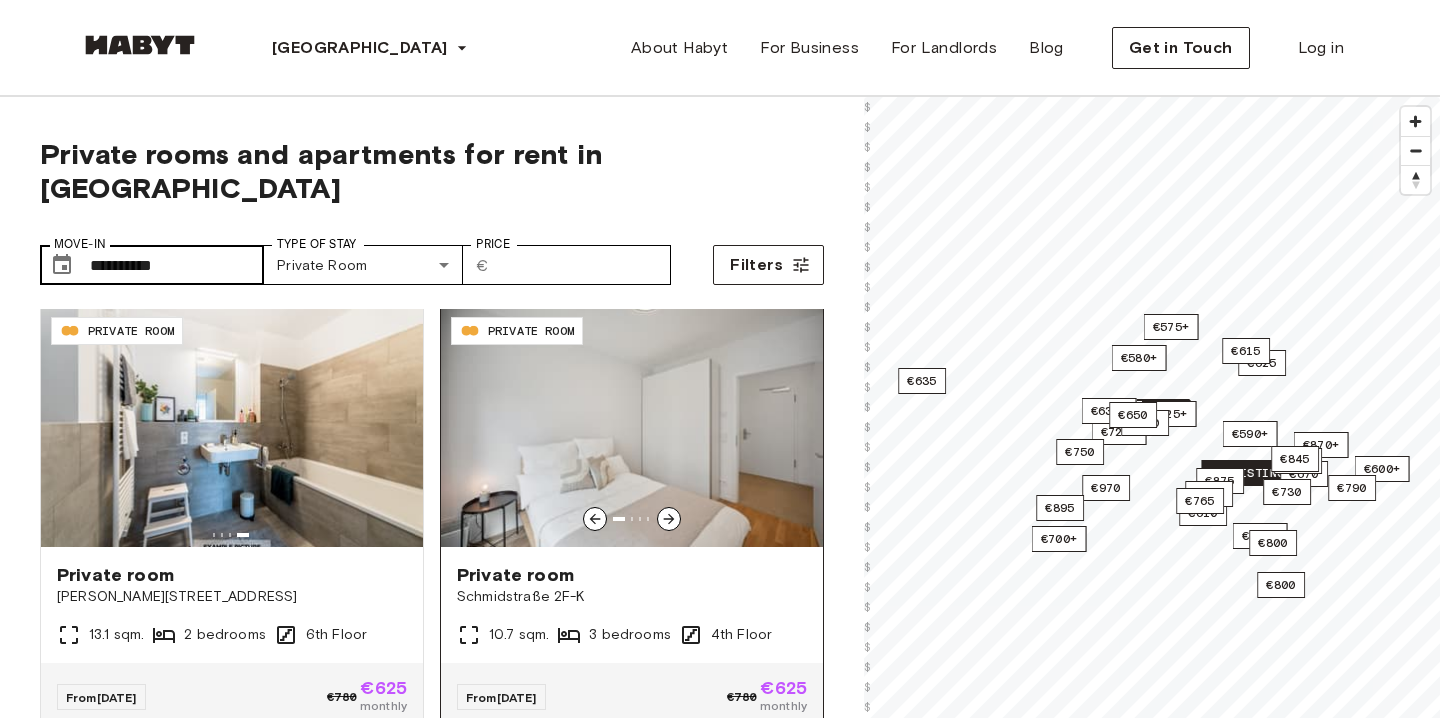 click 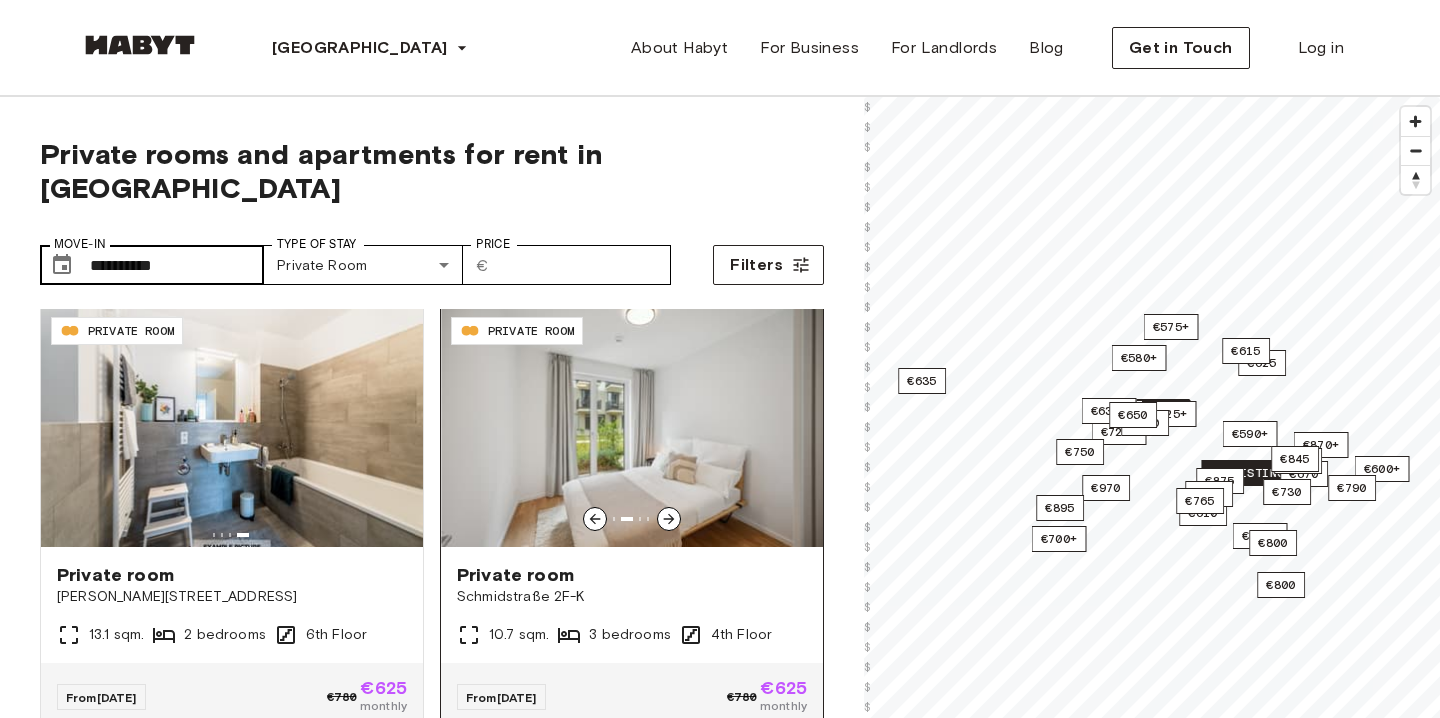 click 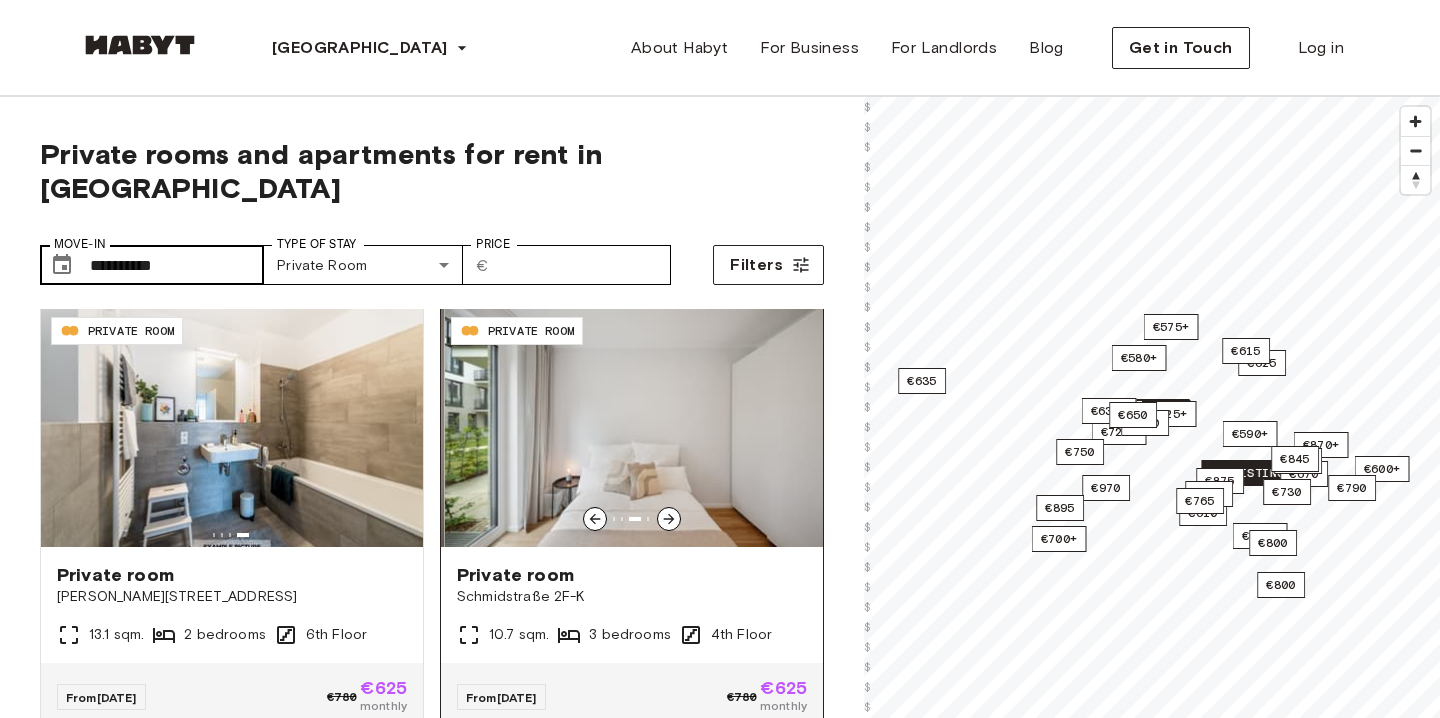 click 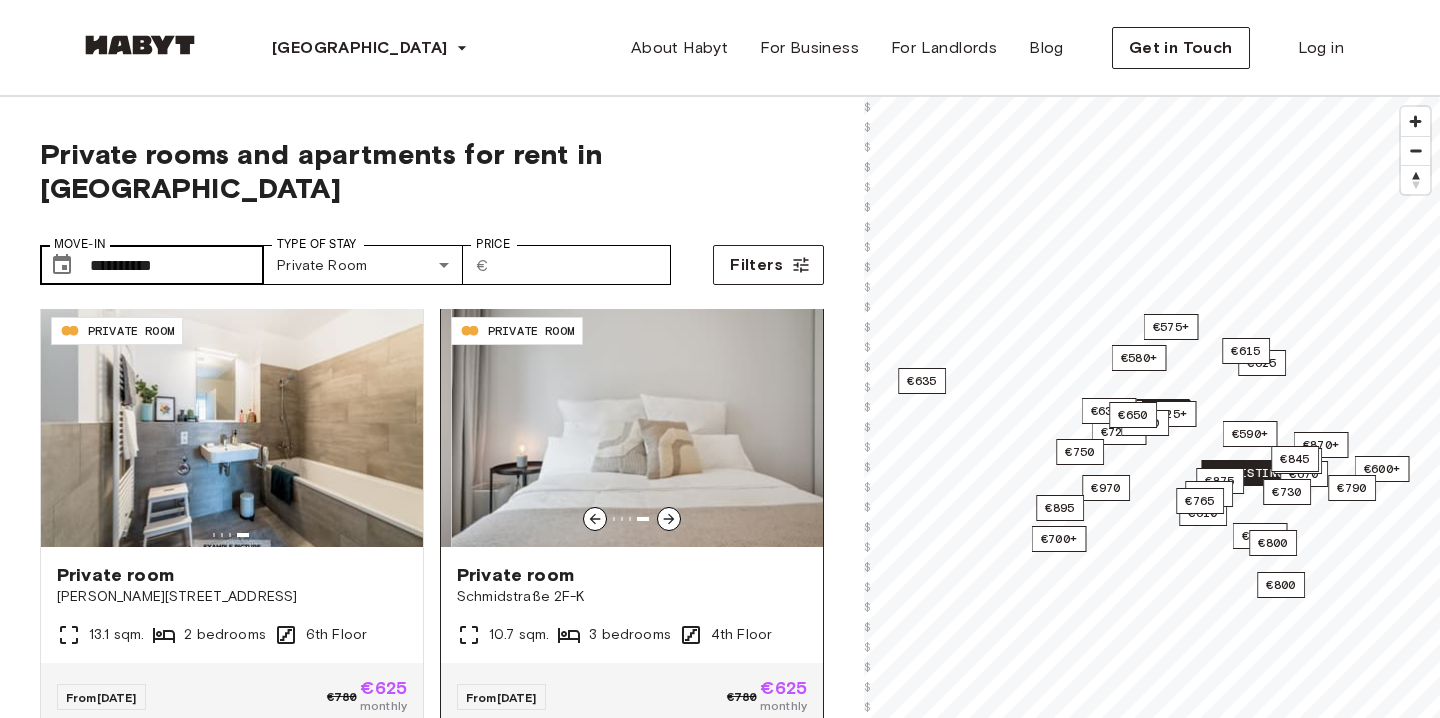 click 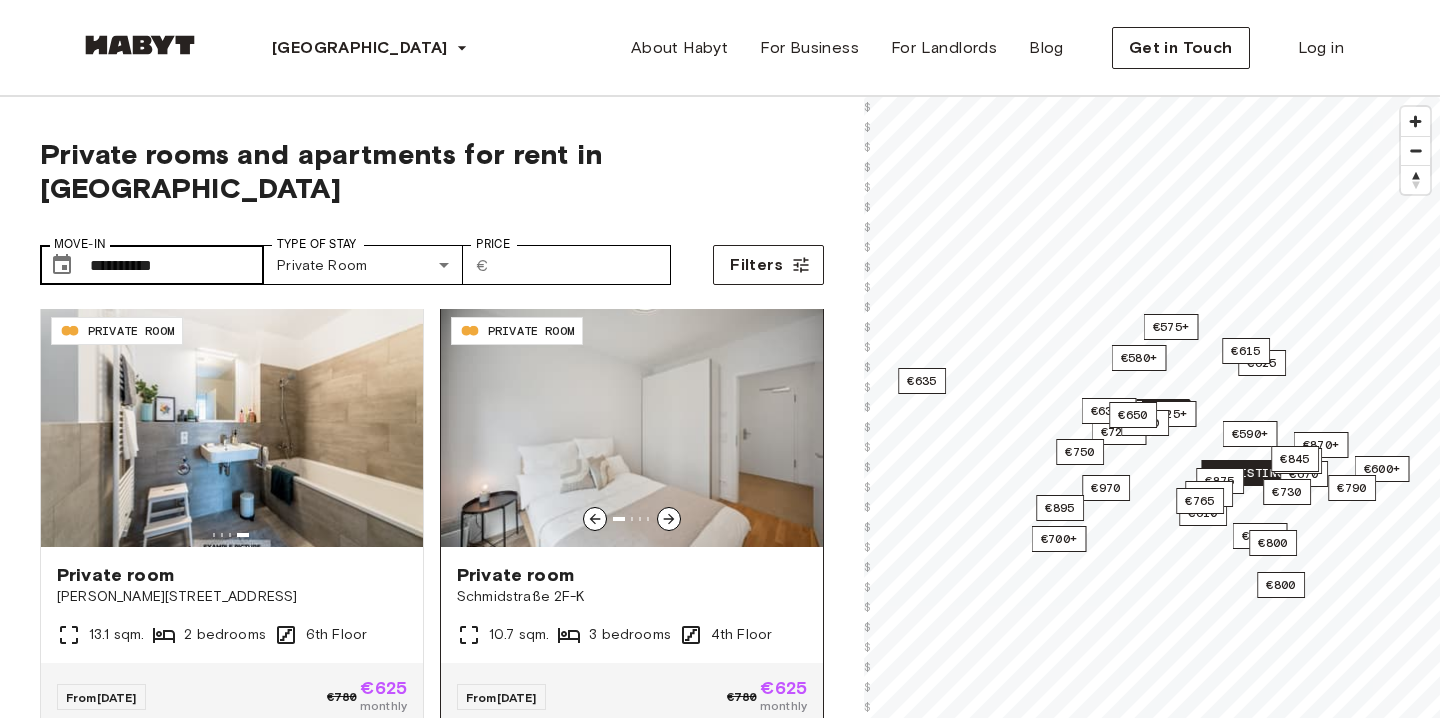 click 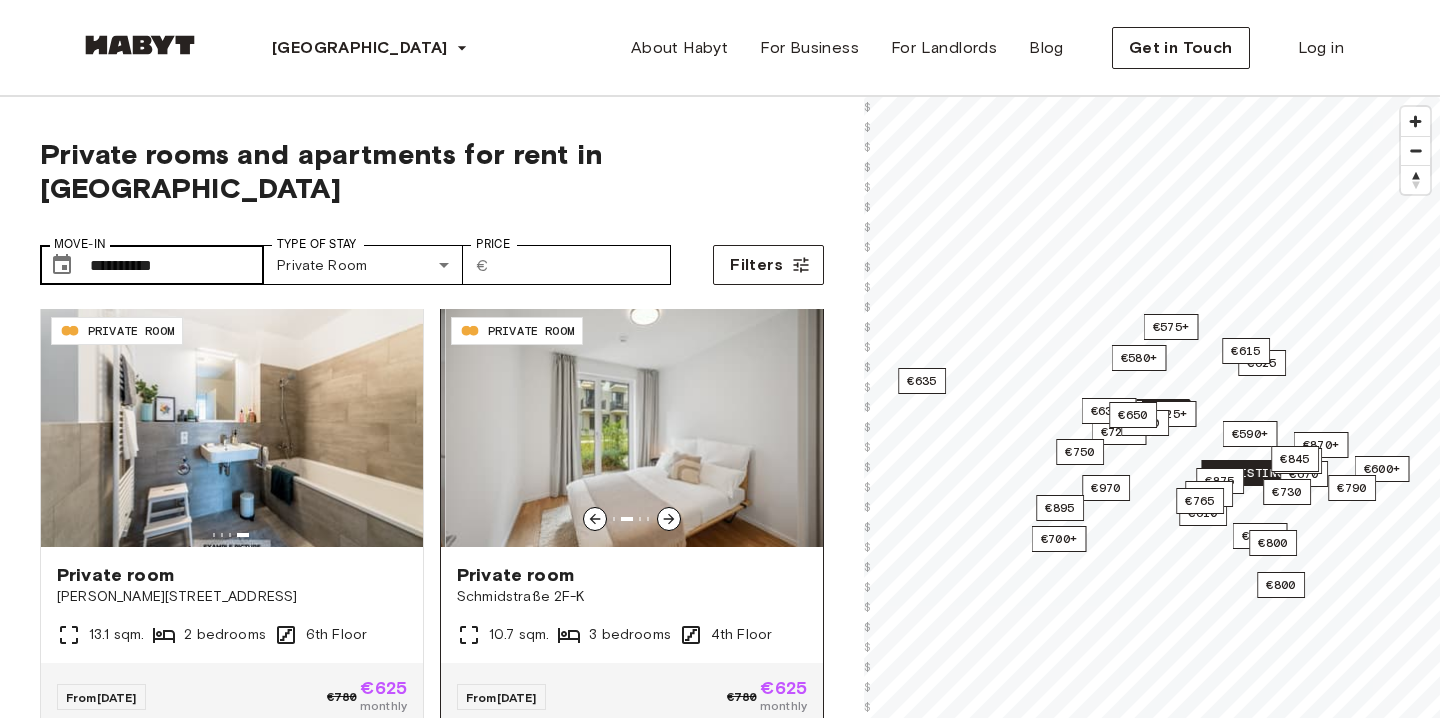 click 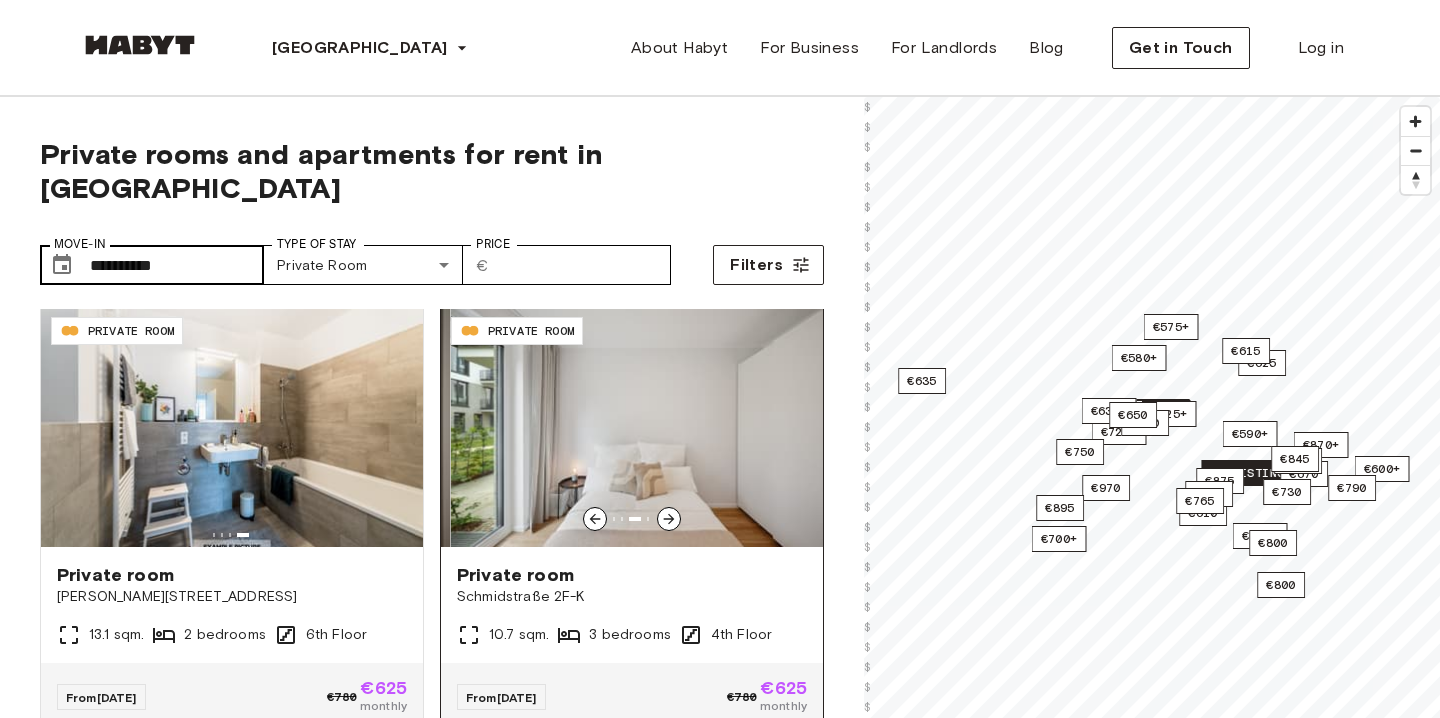 click 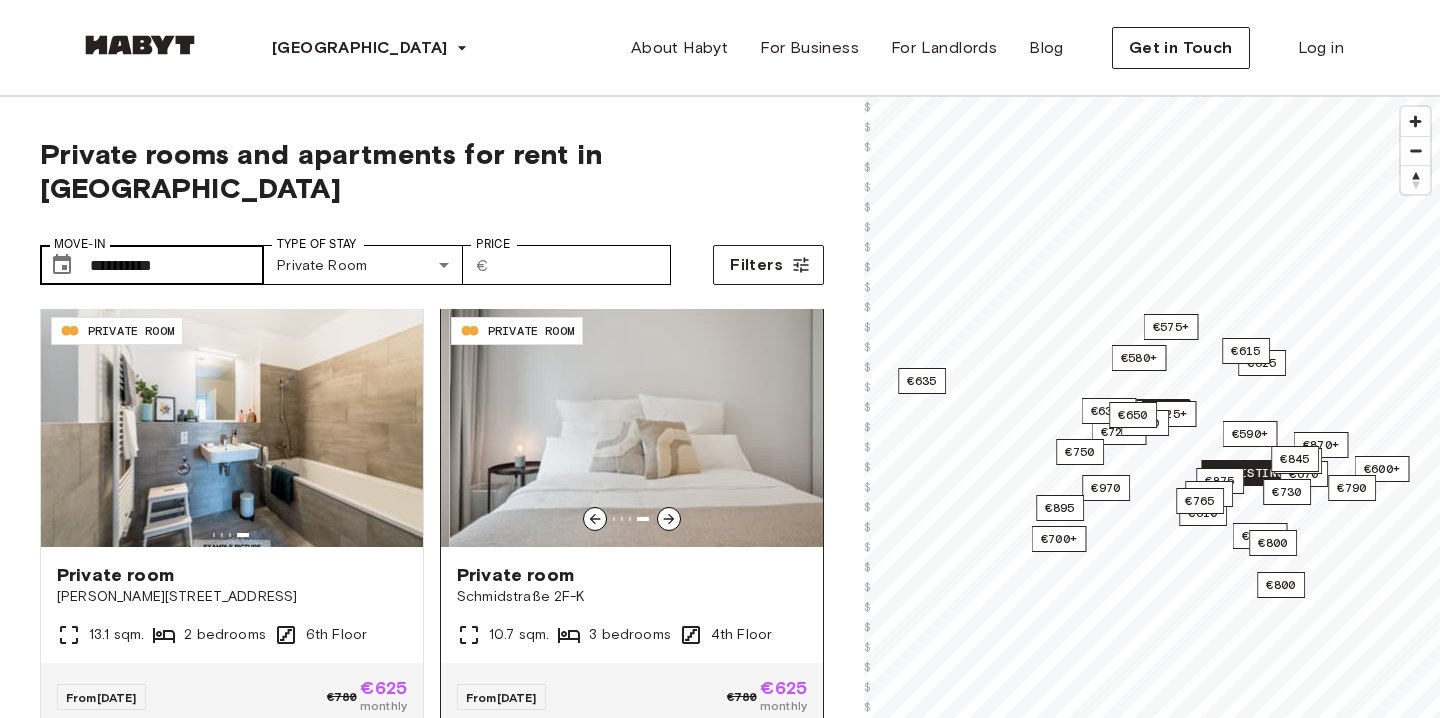 click 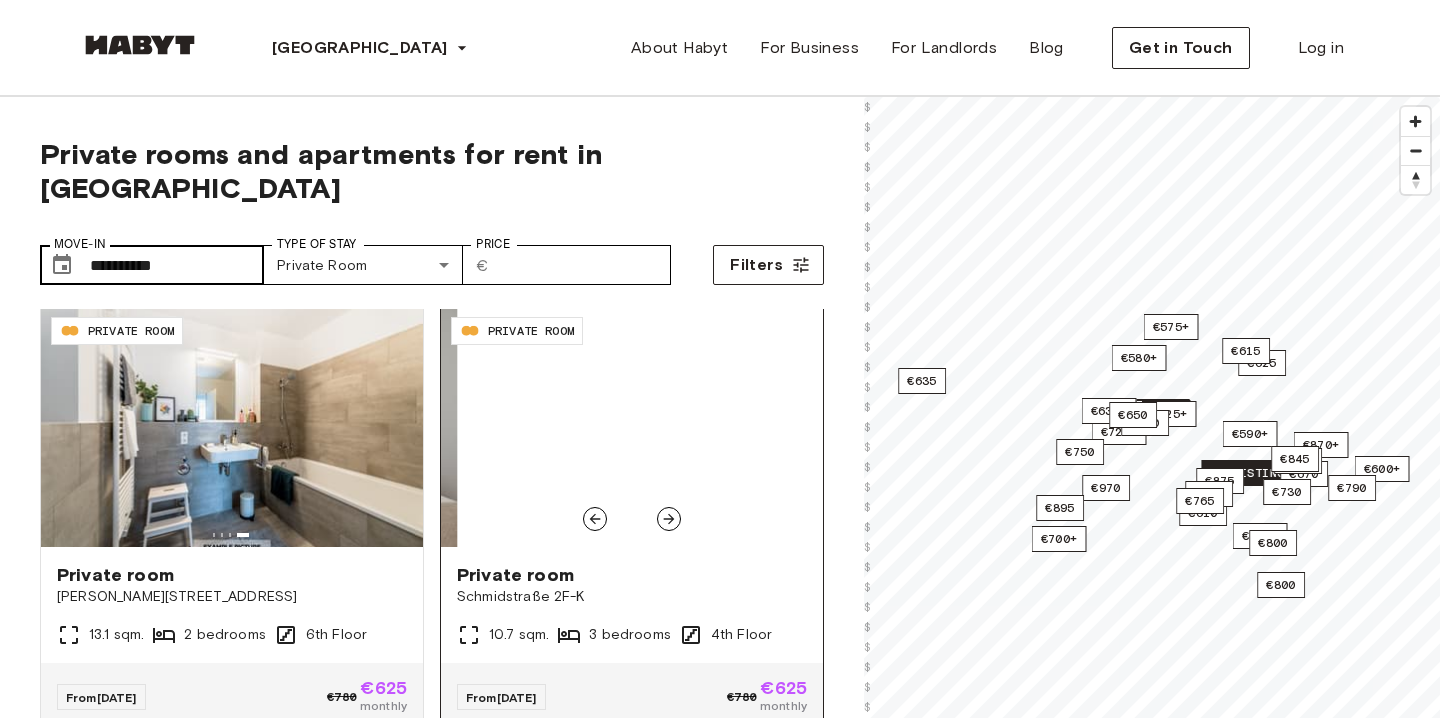 click 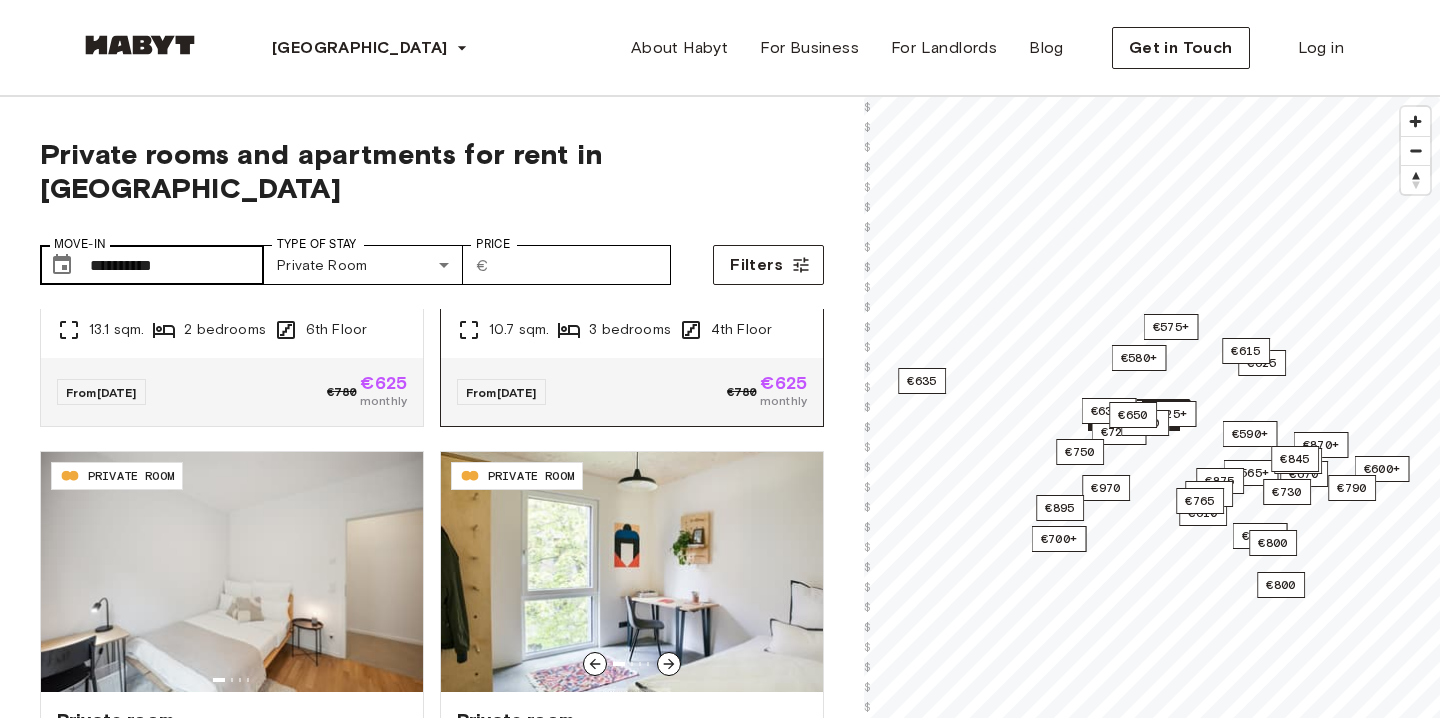 scroll, scrollTop: 754, scrollLeft: 0, axis: vertical 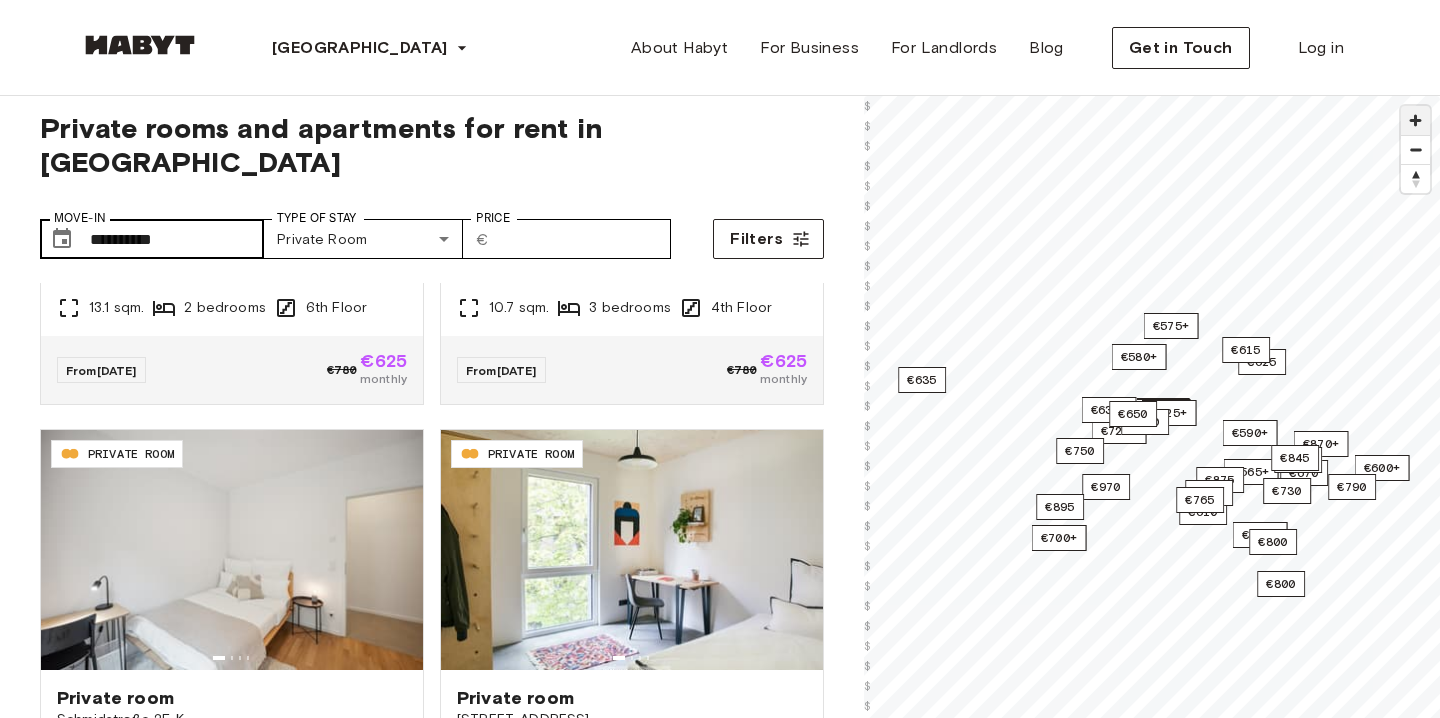 click at bounding box center (1415, 120) 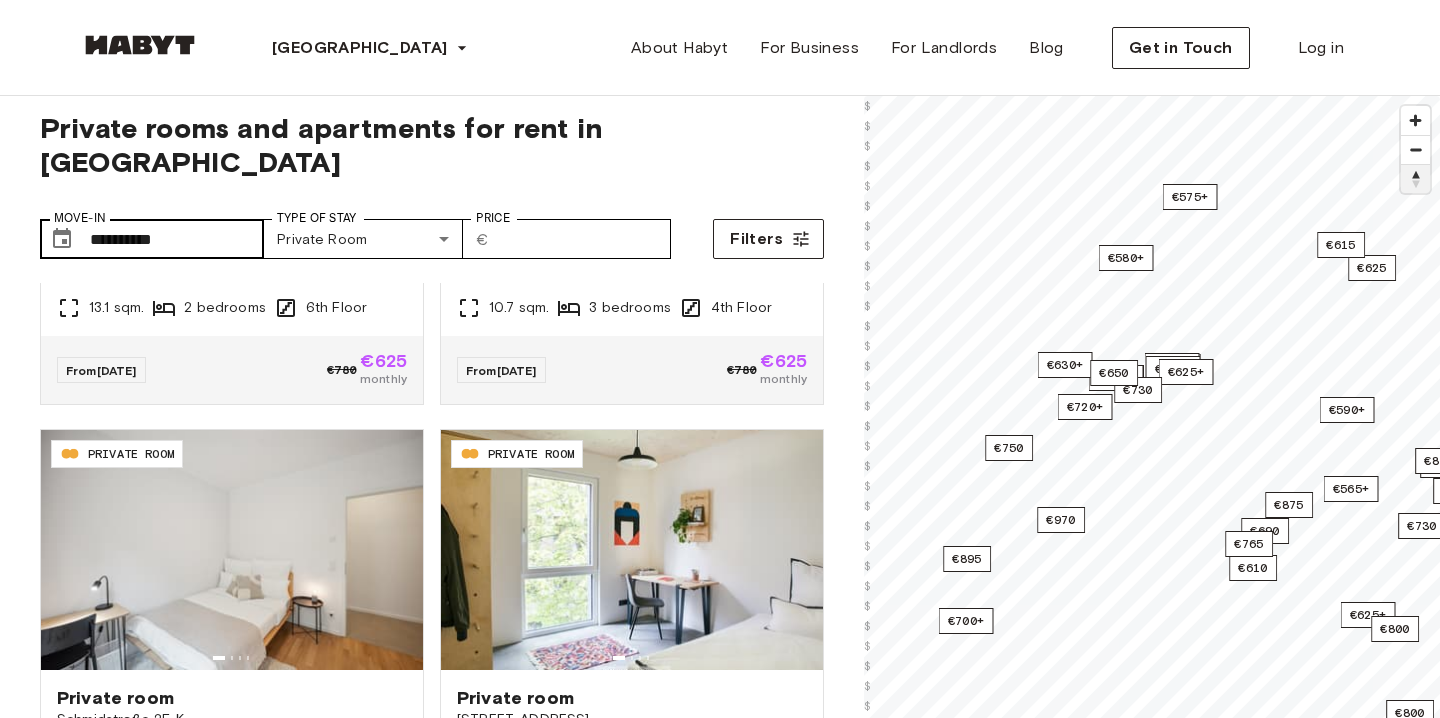 click at bounding box center [1415, 179] 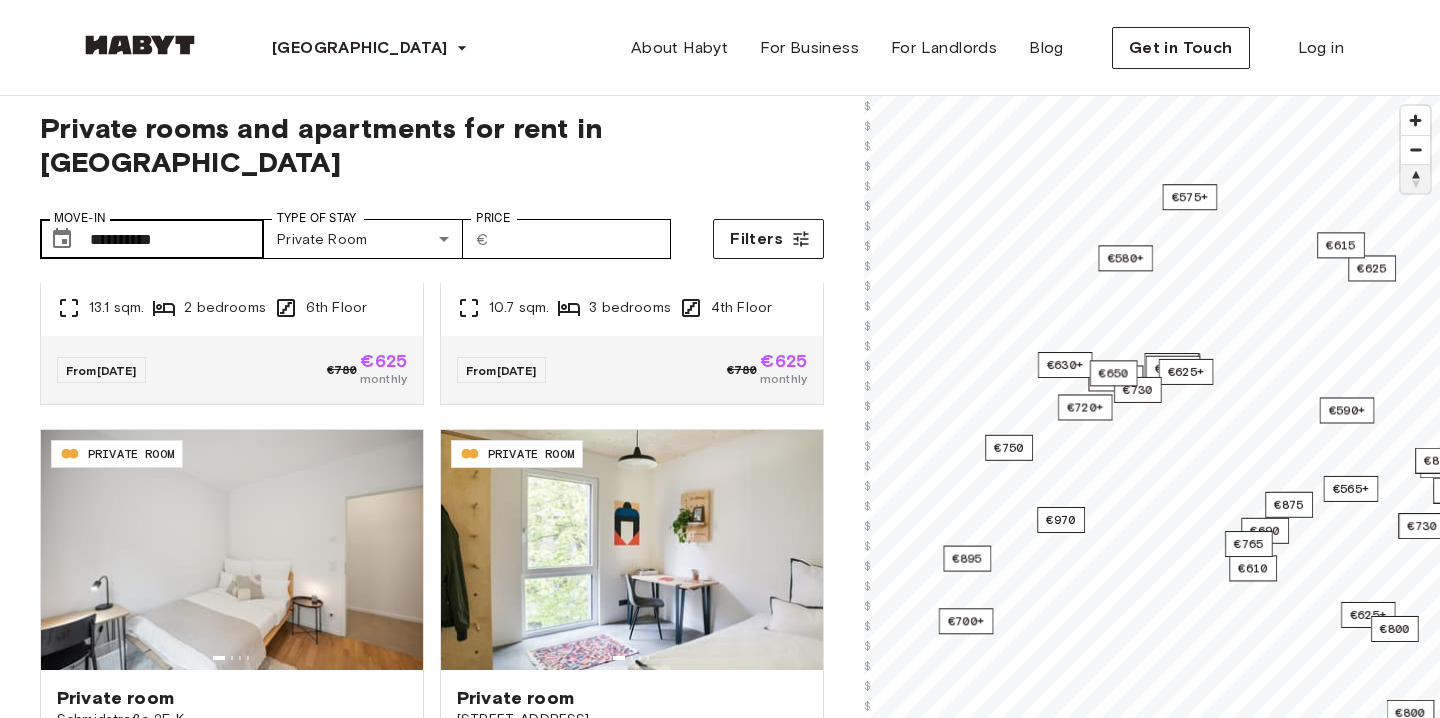 click at bounding box center (1415, 179) 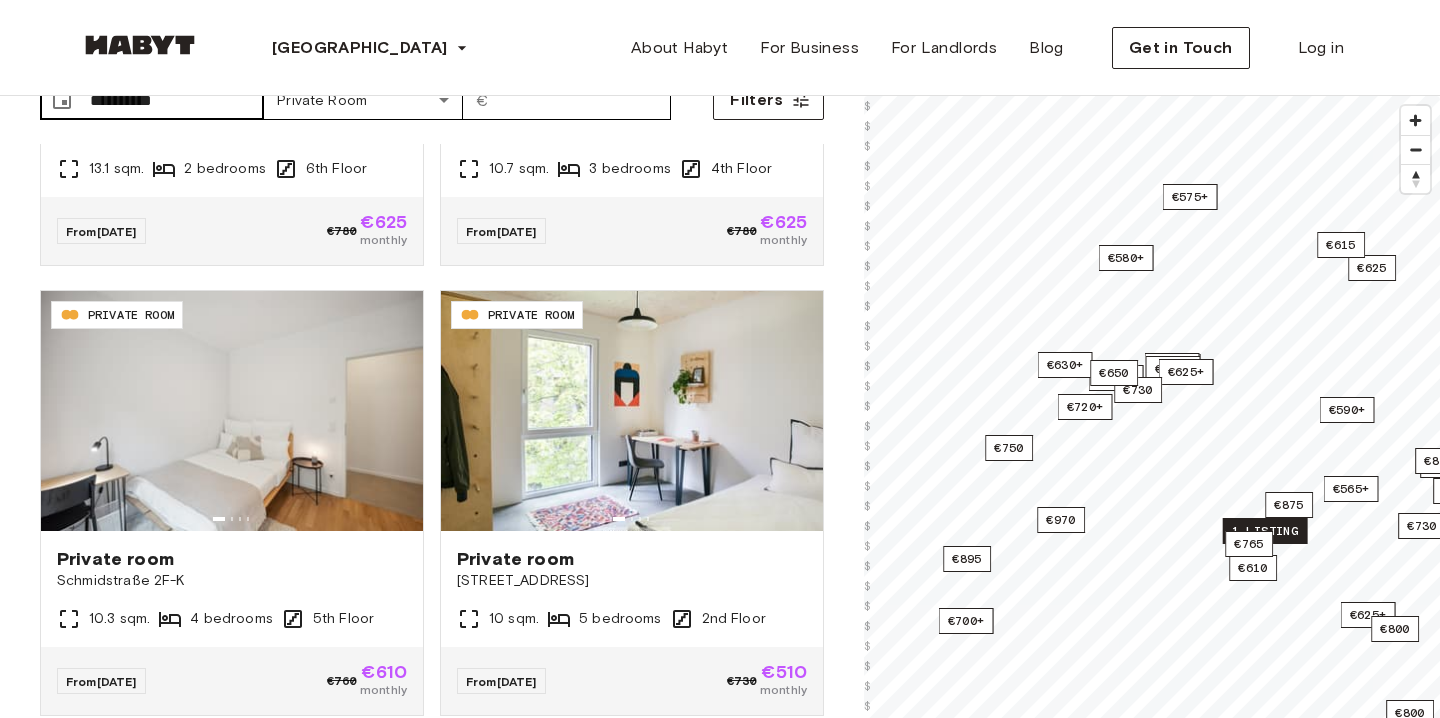 scroll, scrollTop: 156, scrollLeft: 0, axis: vertical 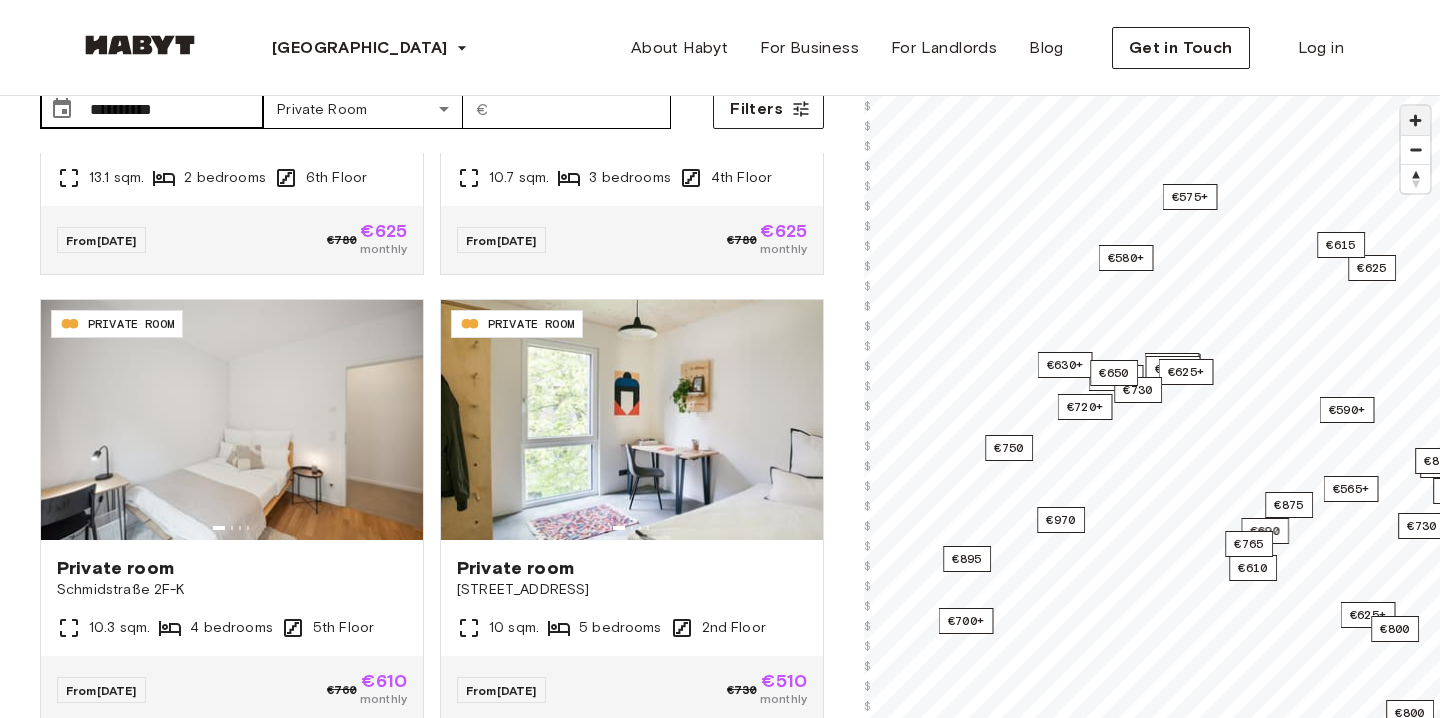 click at bounding box center [1415, 120] 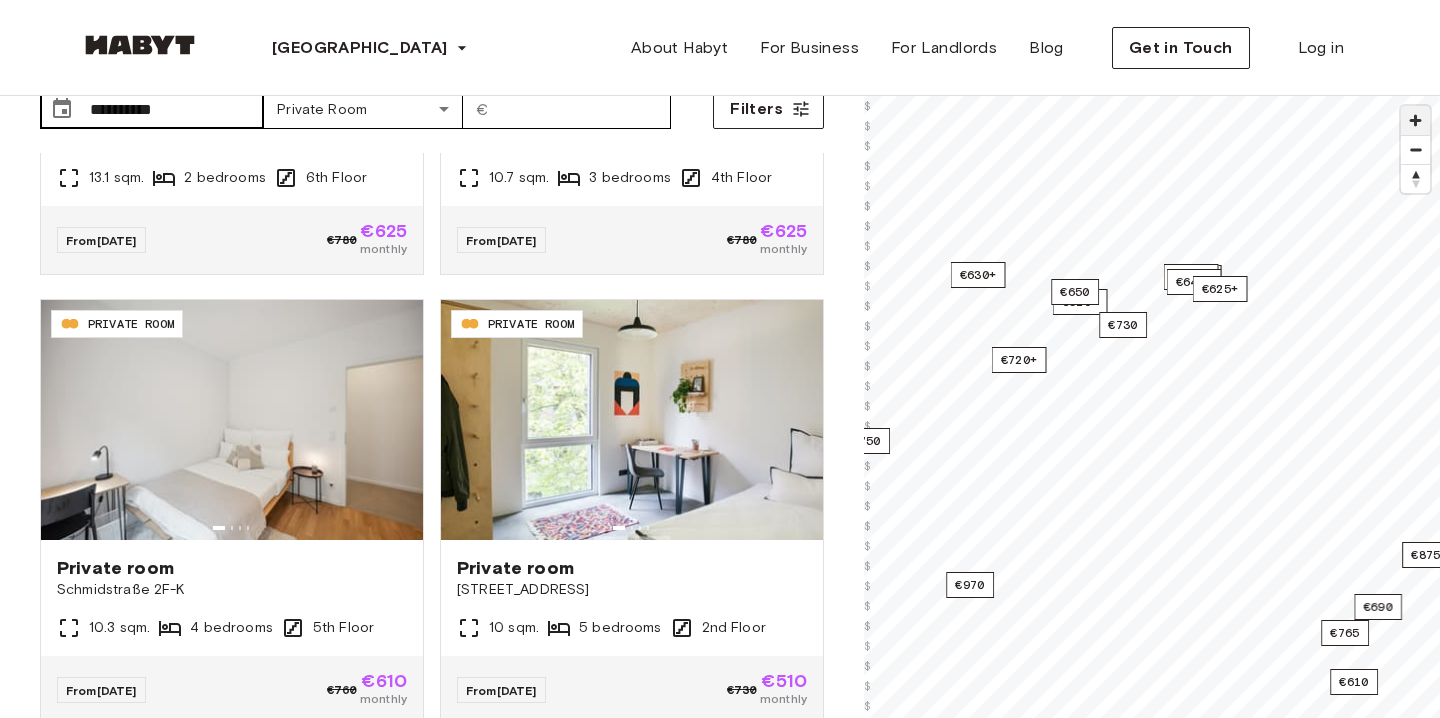 click at bounding box center (1415, 120) 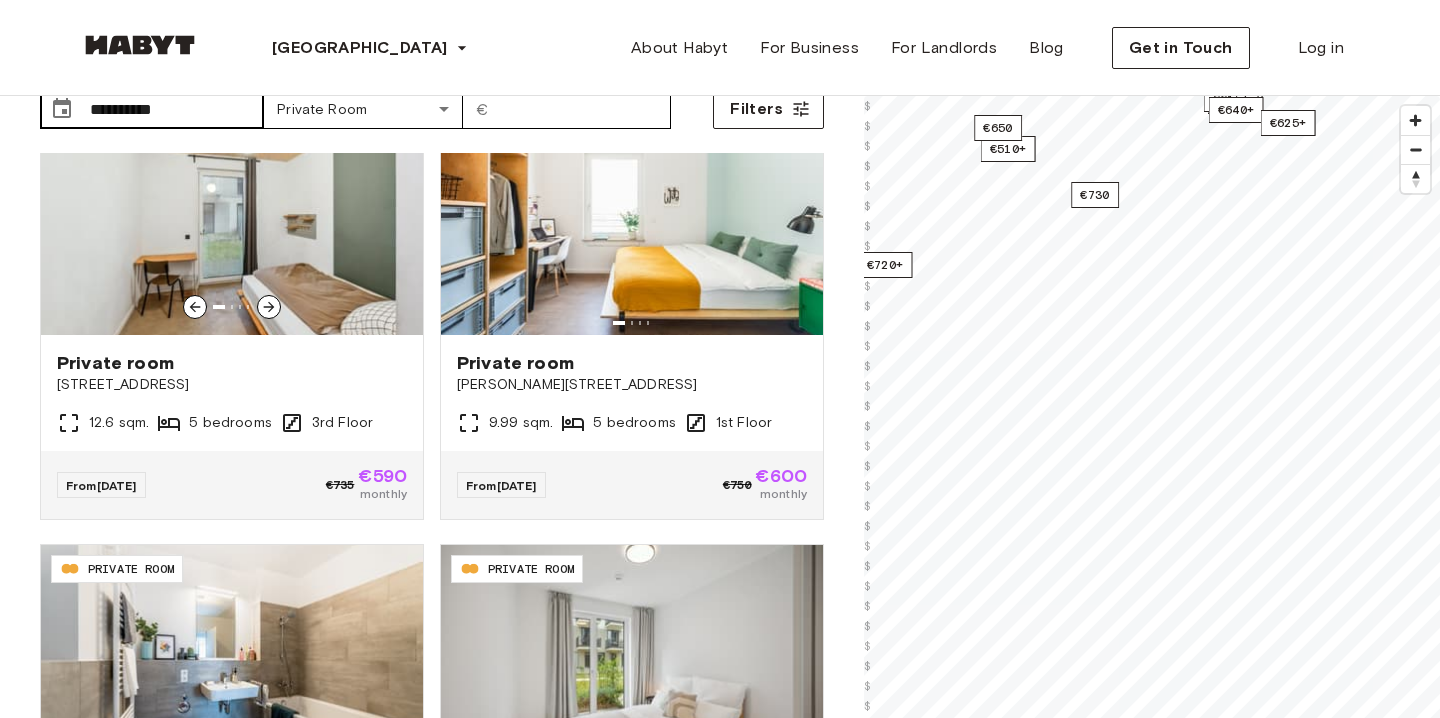 scroll, scrollTop: 0, scrollLeft: 0, axis: both 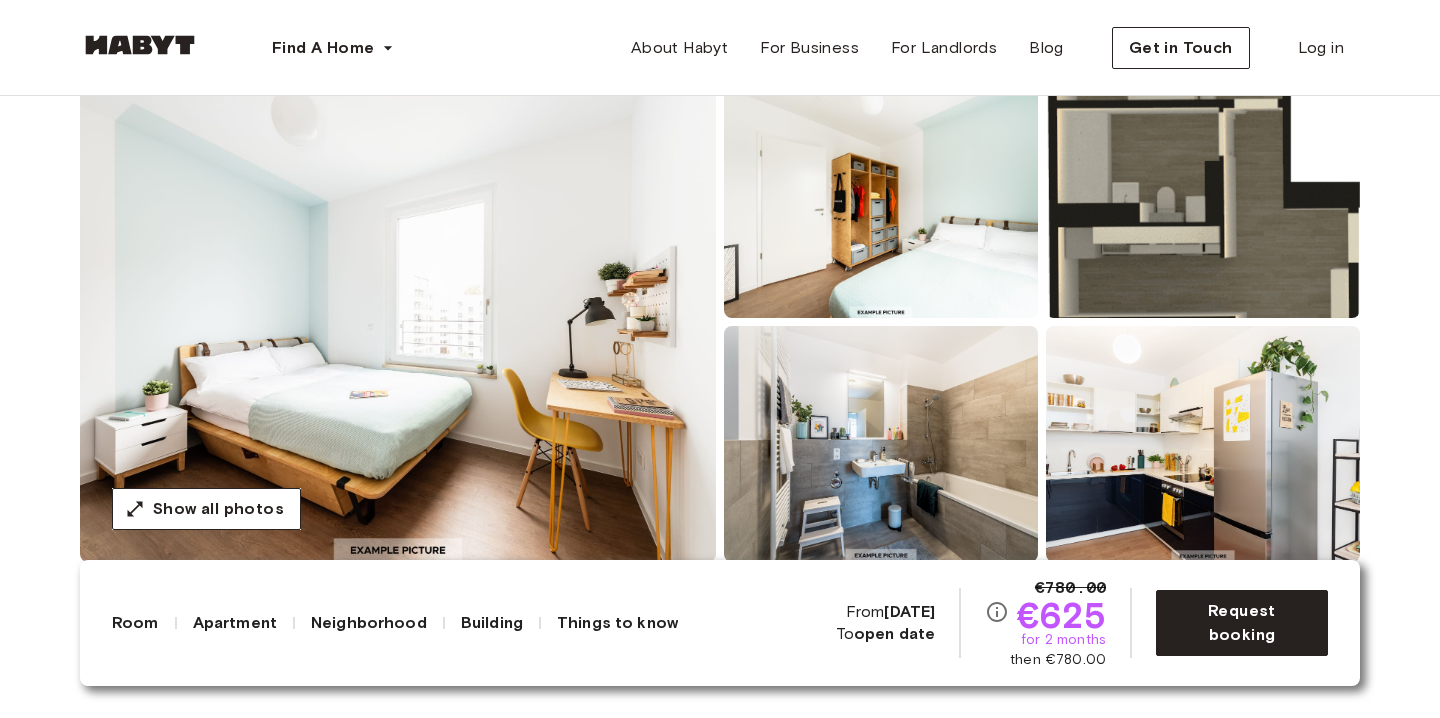 click at bounding box center (881, 444) 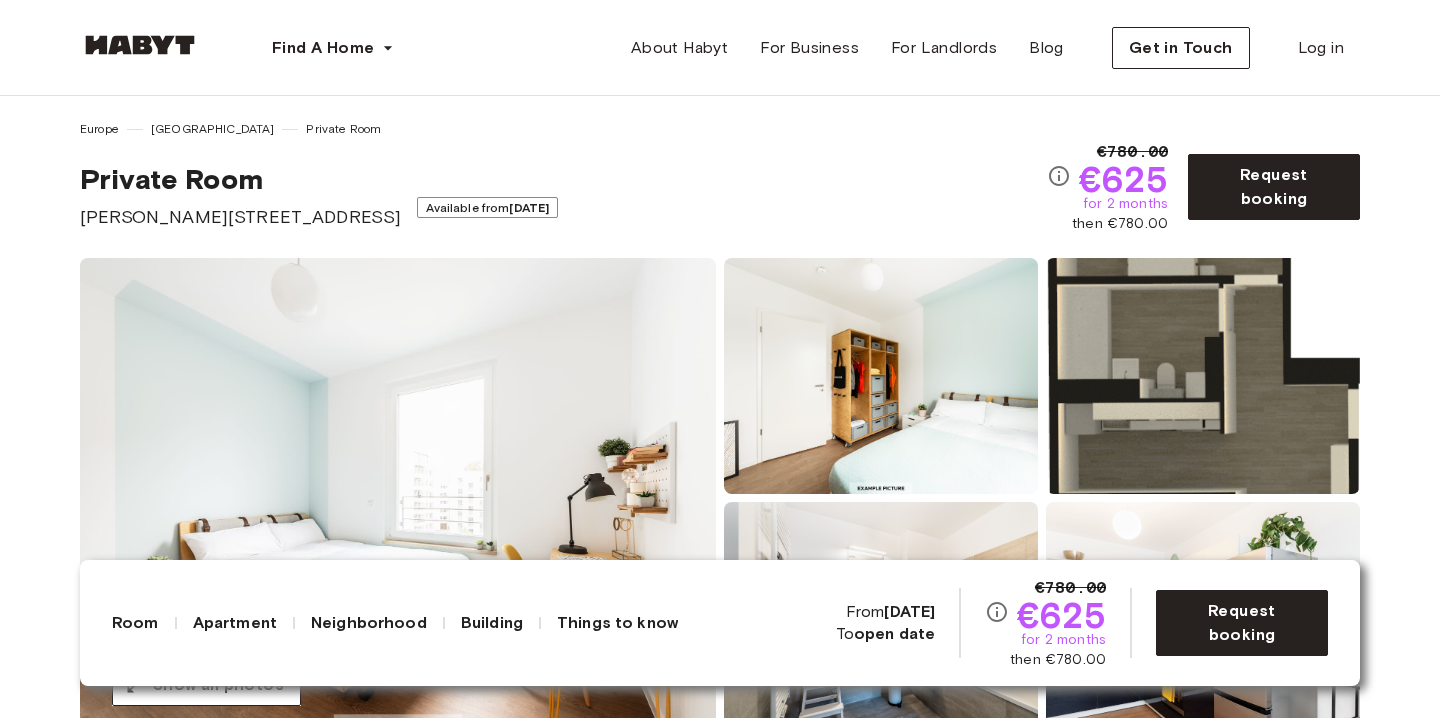 scroll, scrollTop: 0, scrollLeft: 0, axis: both 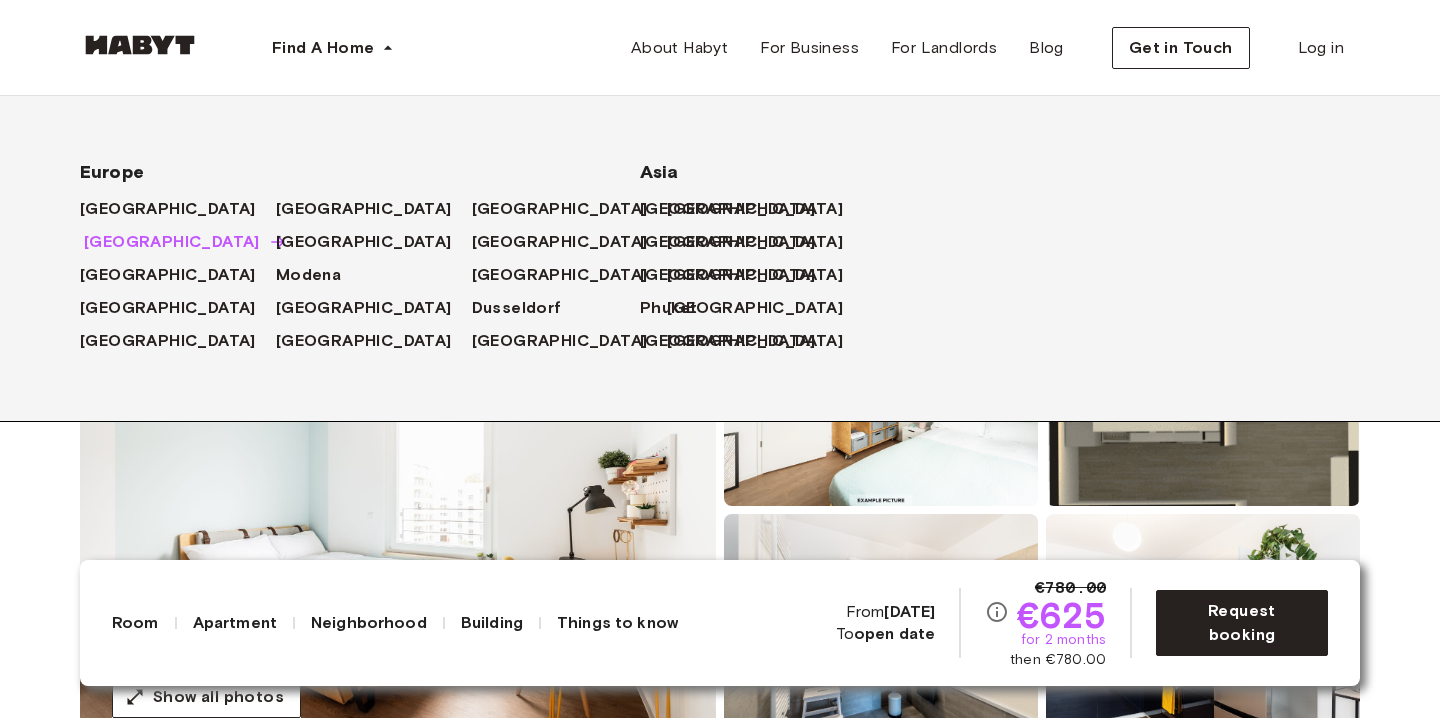 click on "[GEOGRAPHIC_DATA]" at bounding box center (172, 242) 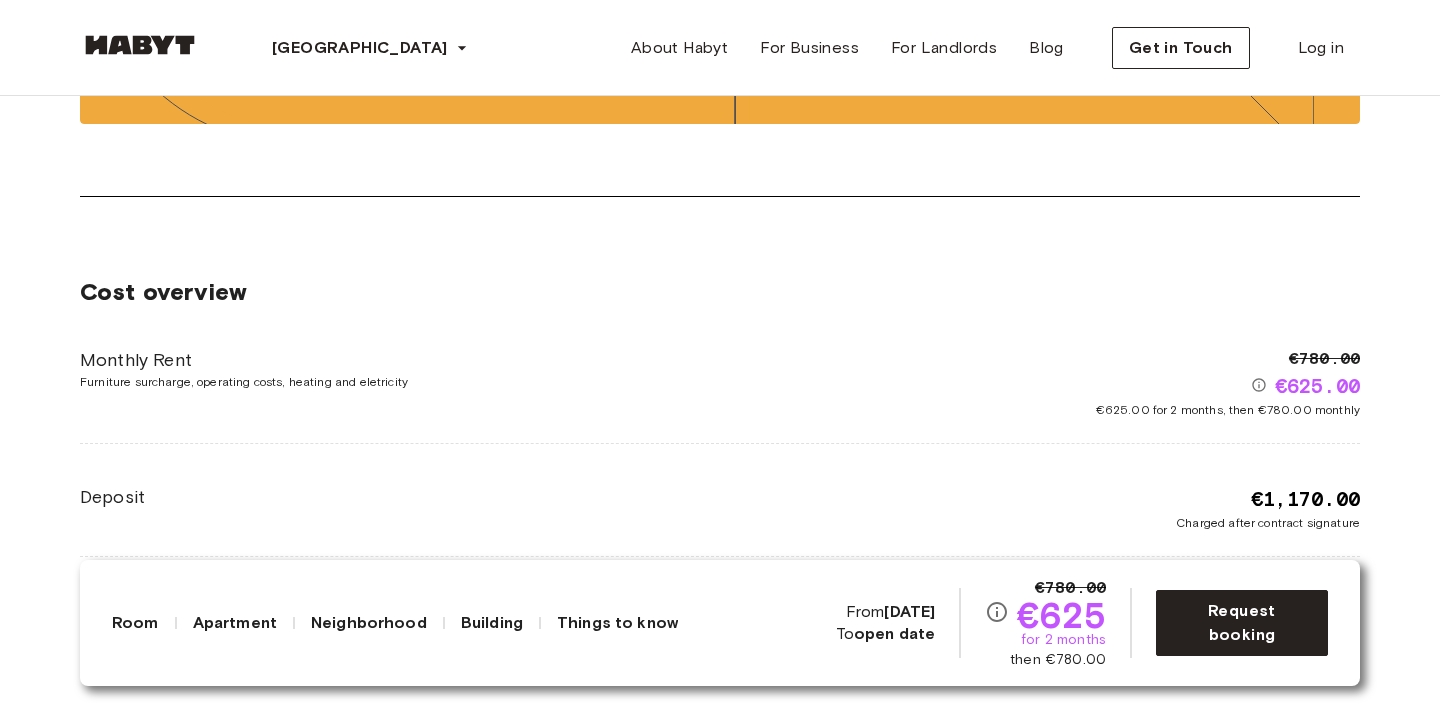 scroll, scrollTop: 3725, scrollLeft: 0, axis: vertical 